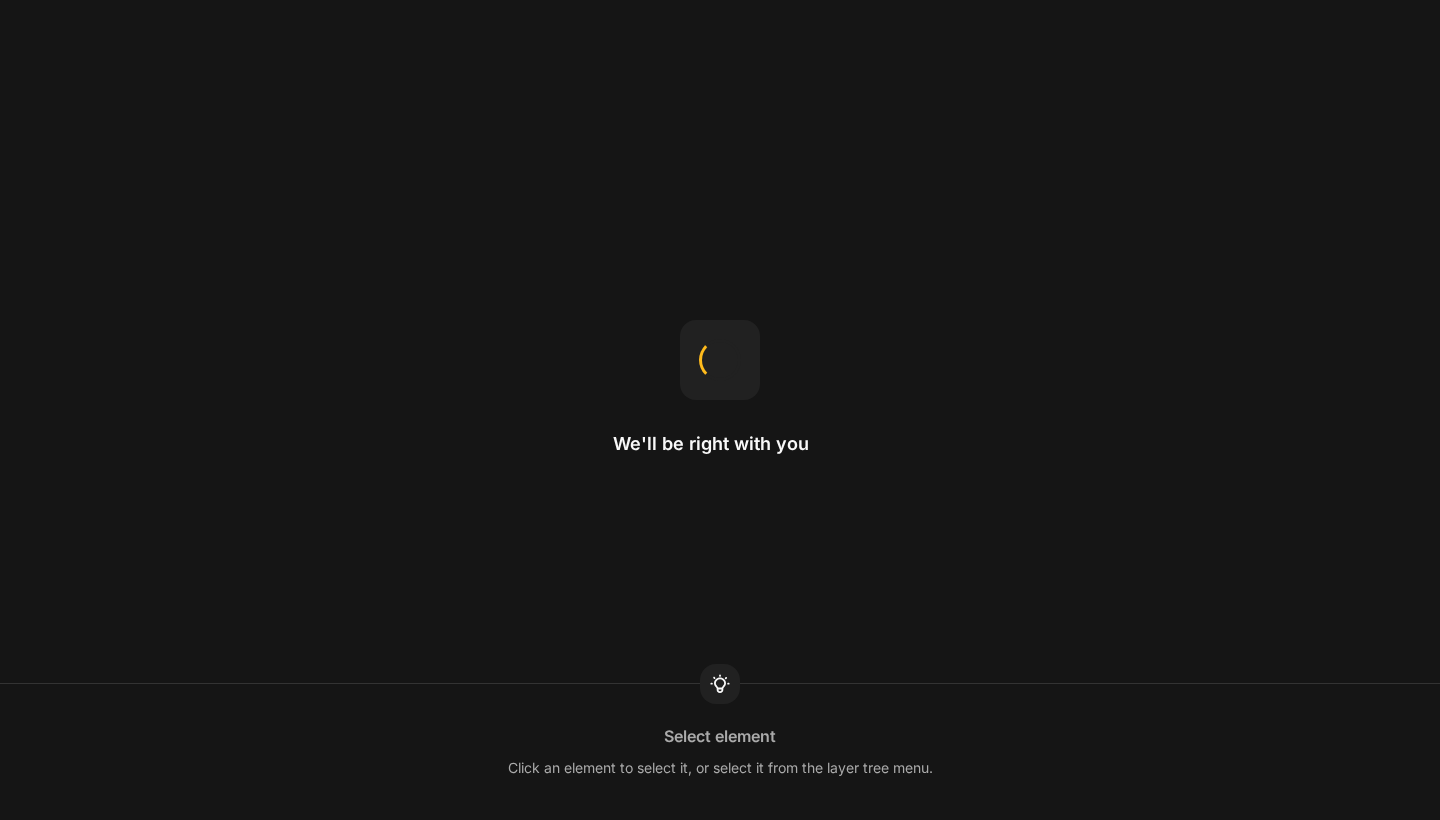 scroll, scrollTop: 0, scrollLeft: 0, axis: both 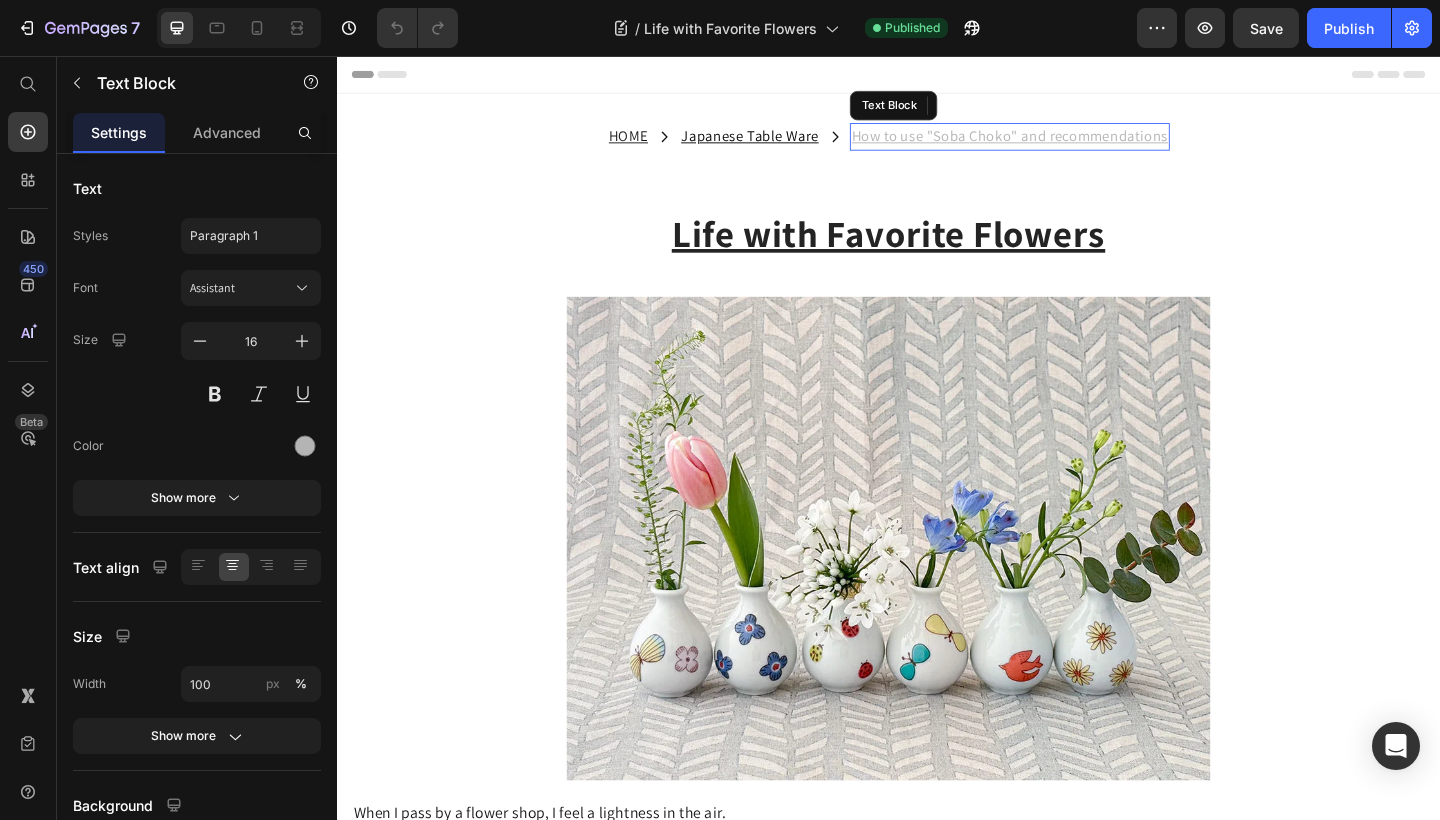 click on "How to use "Soba Choko" and recommendations" at bounding box center (1069, 143) 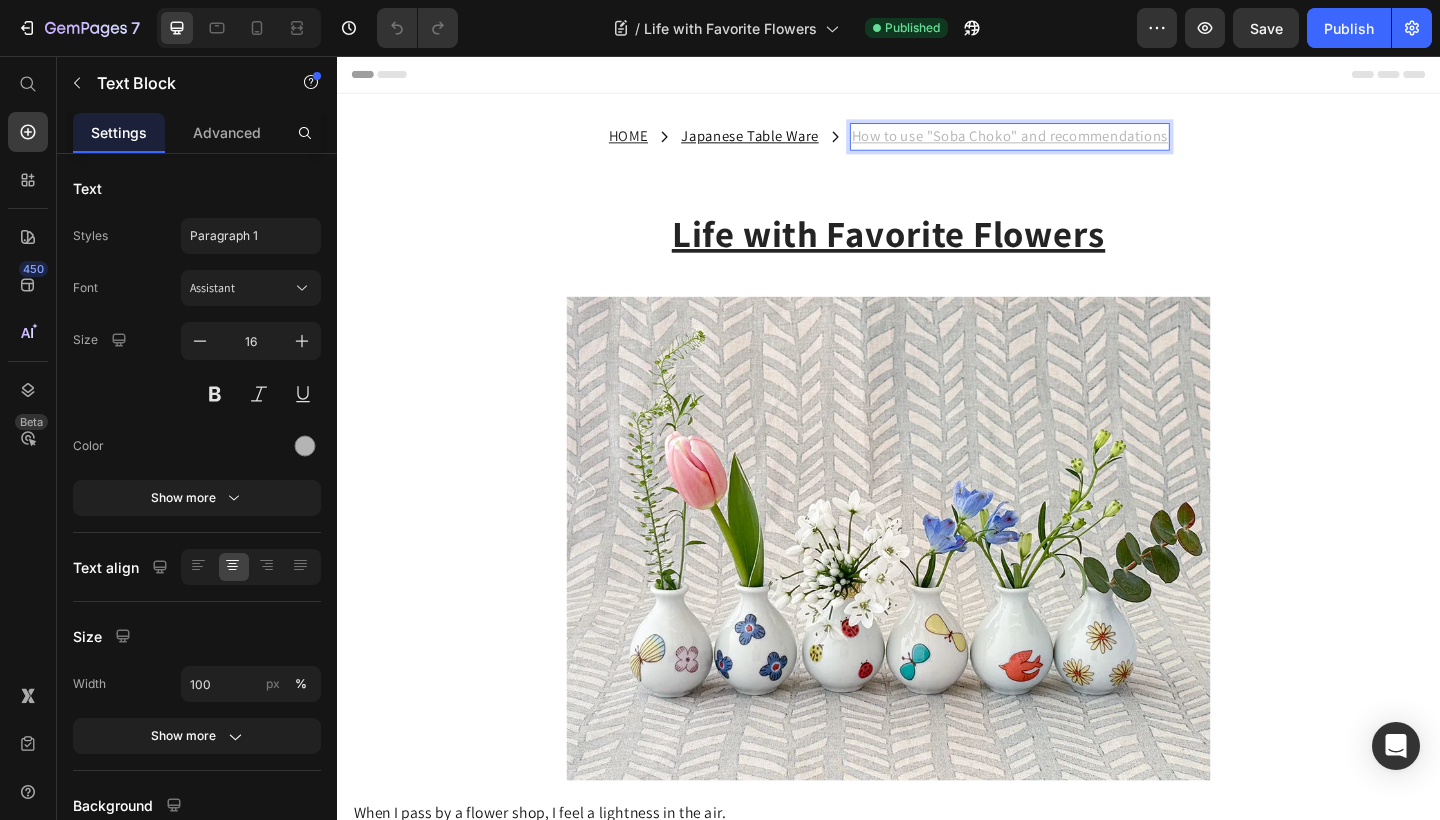 click on "How to use "Soba Choko" and recommendations" at bounding box center [1069, 143] 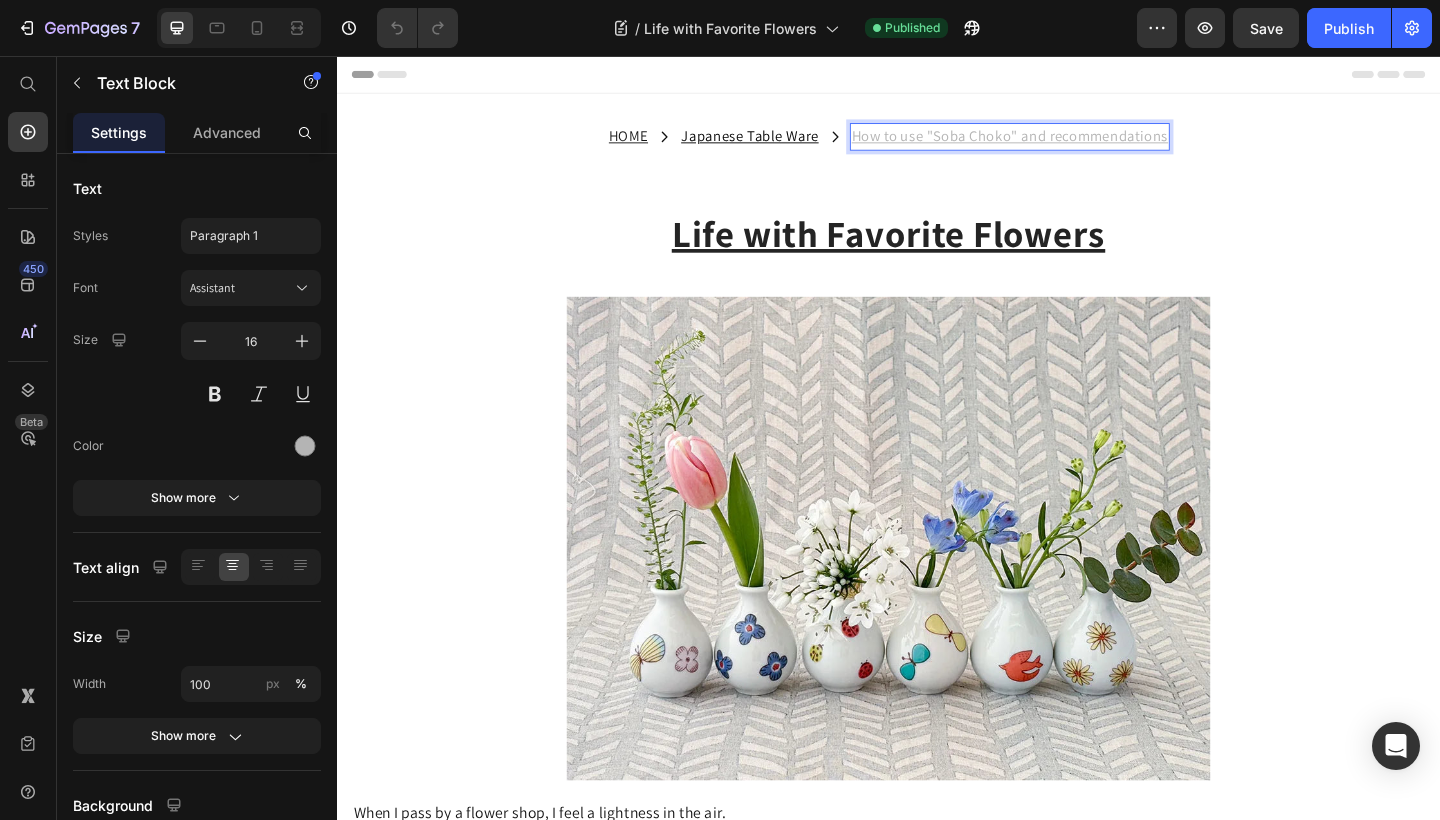 type 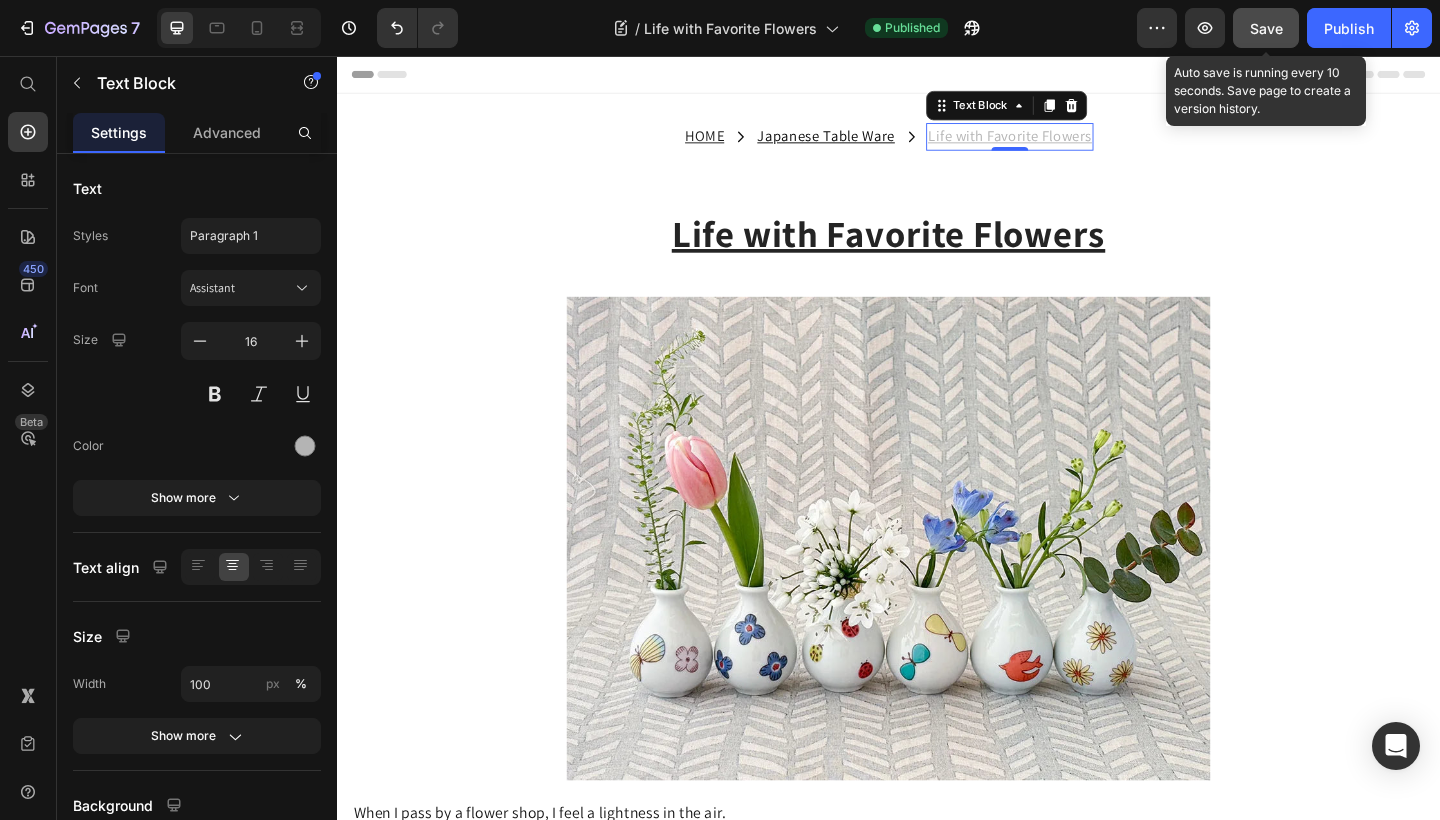 click on "Save" 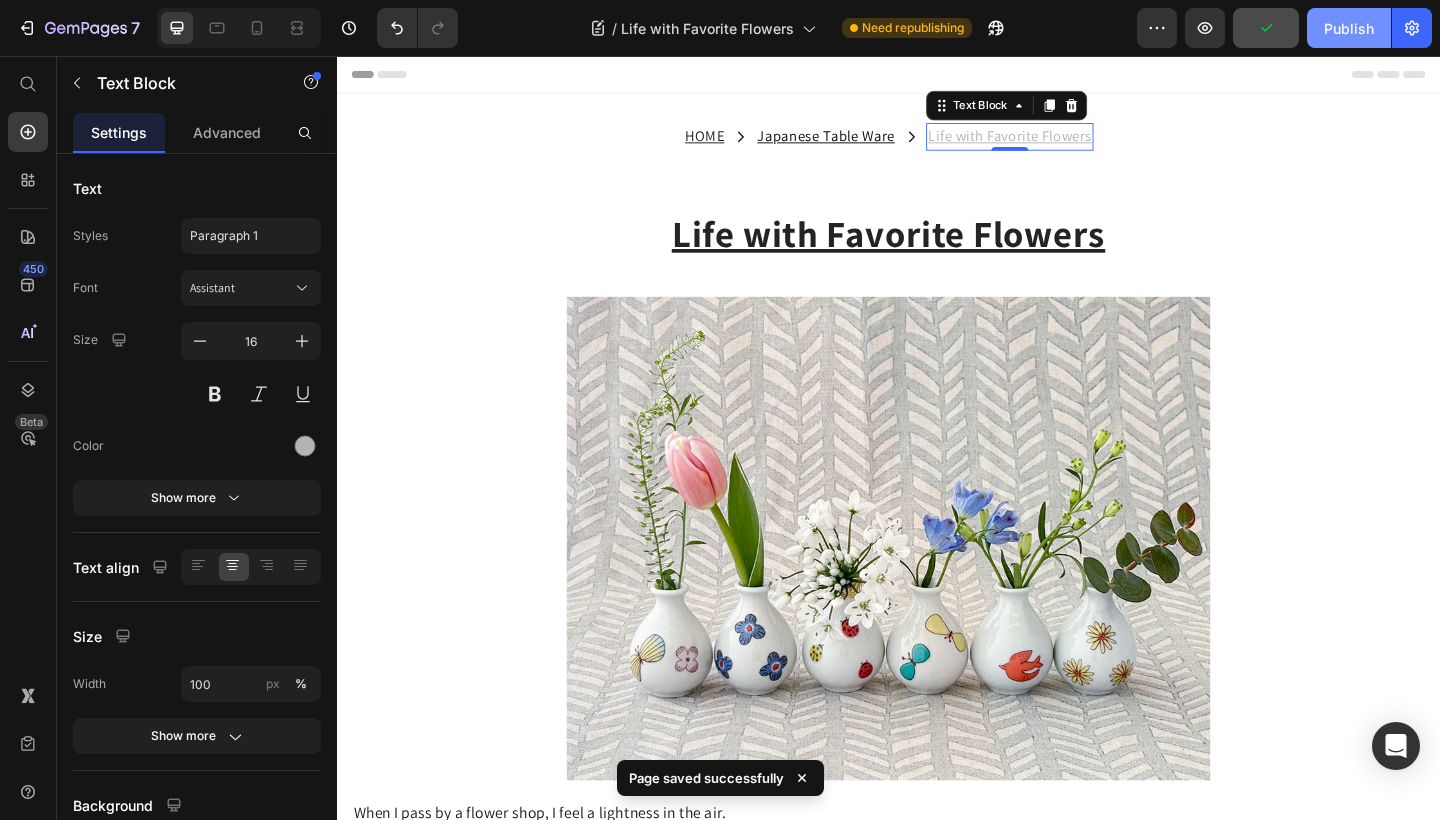 click on "Publish" at bounding box center (1349, 28) 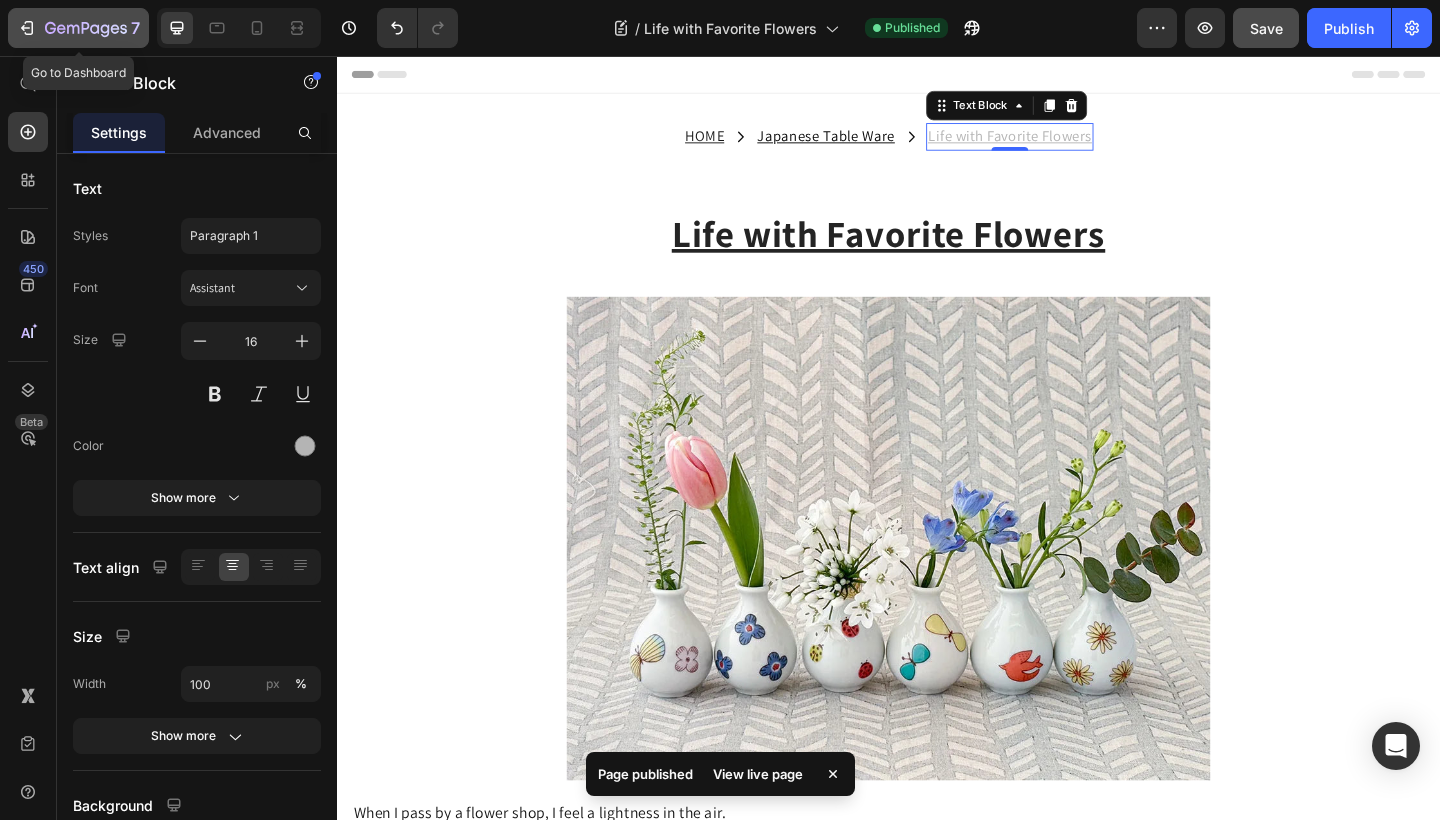 click 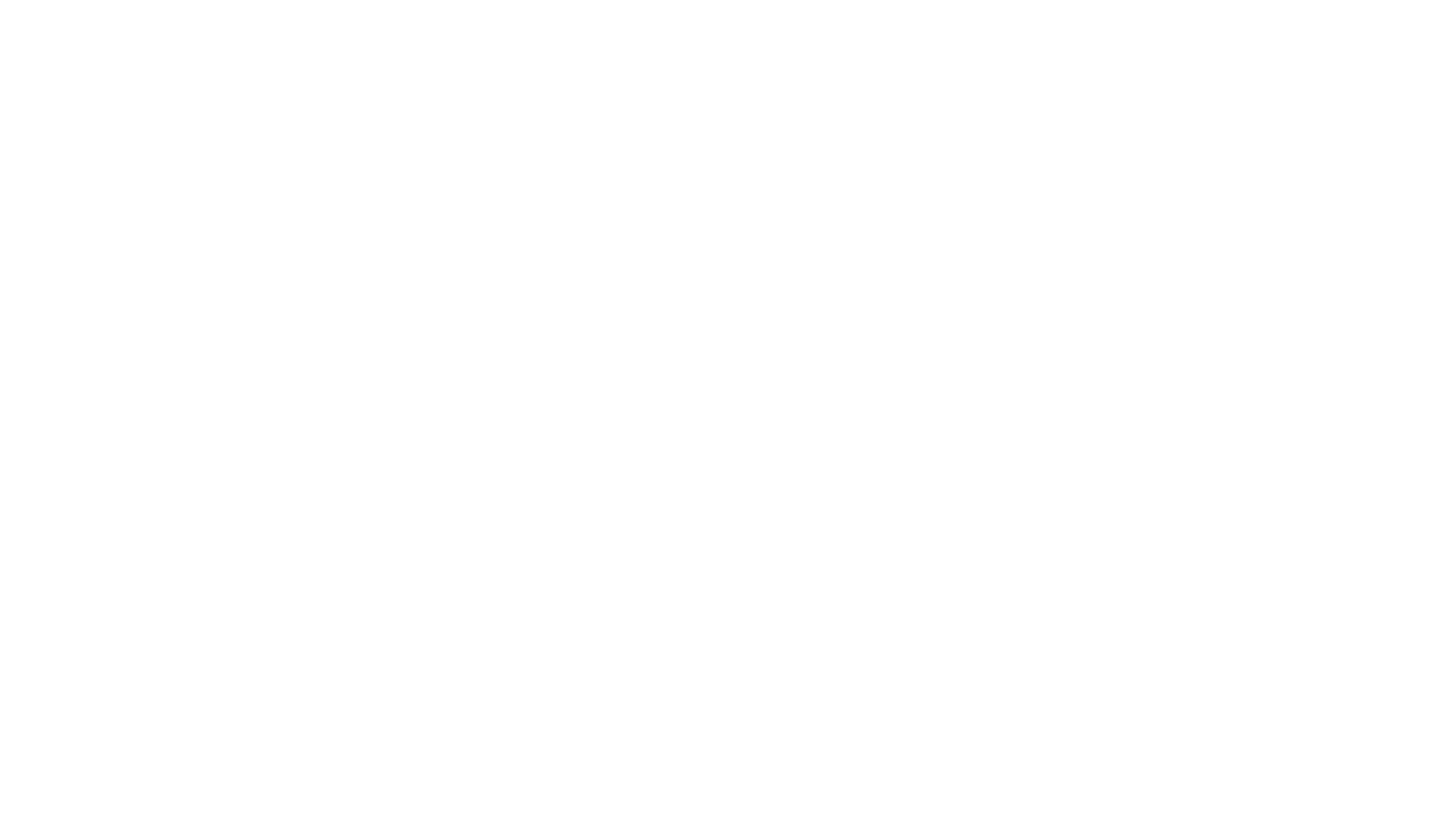 scroll, scrollTop: 0, scrollLeft: 0, axis: both 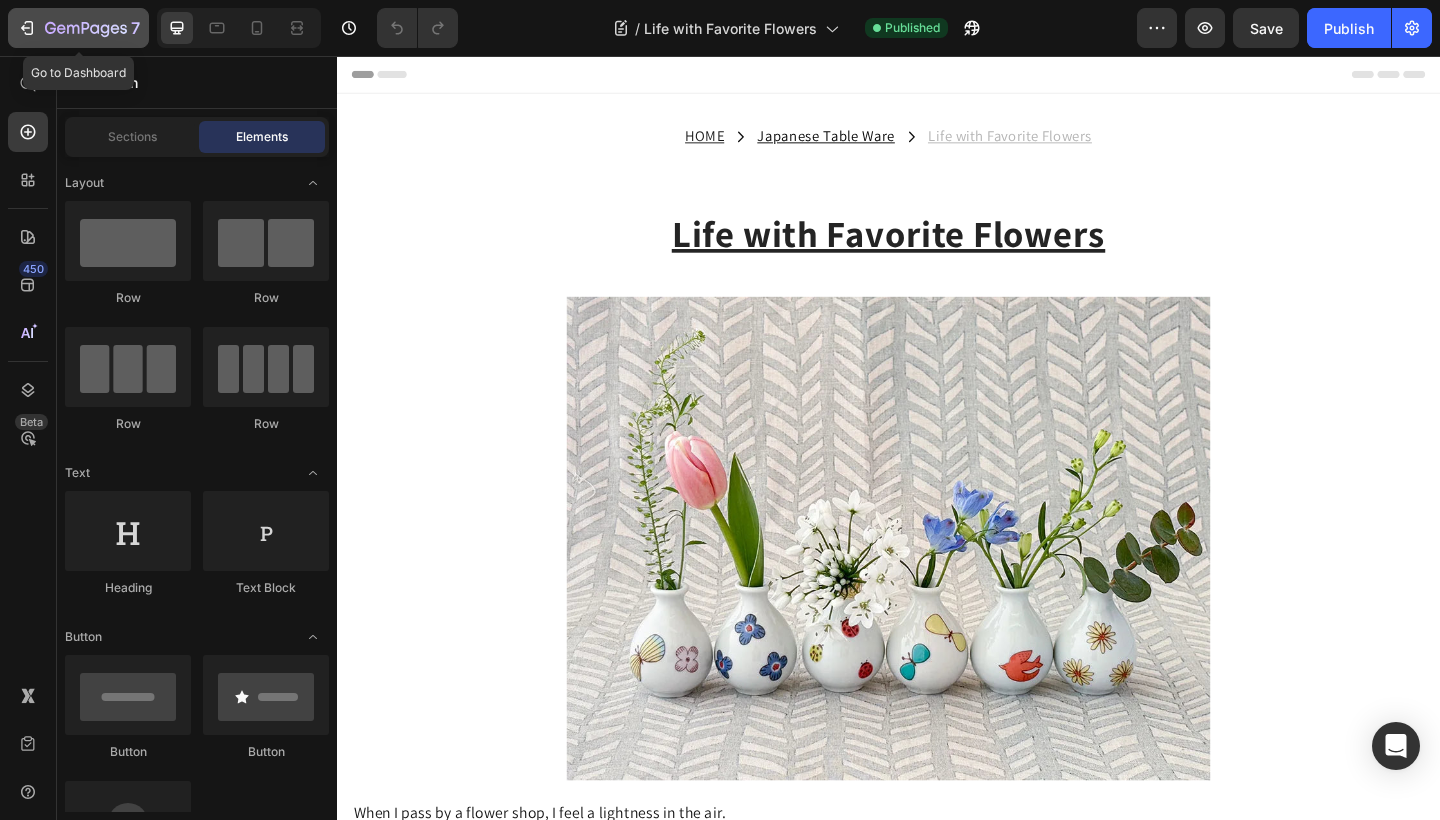 click on "7" 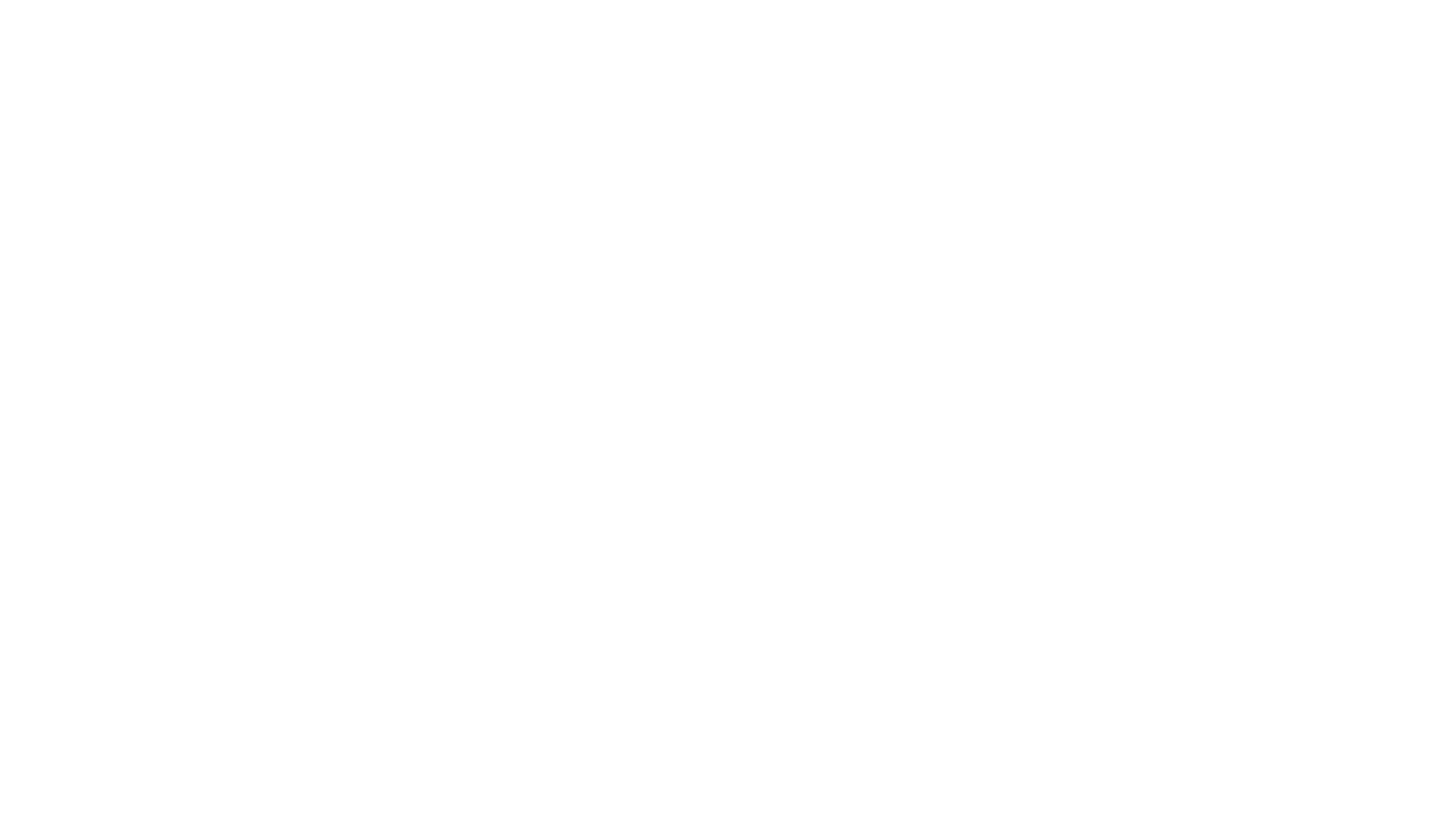 scroll, scrollTop: 0, scrollLeft: 0, axis: both 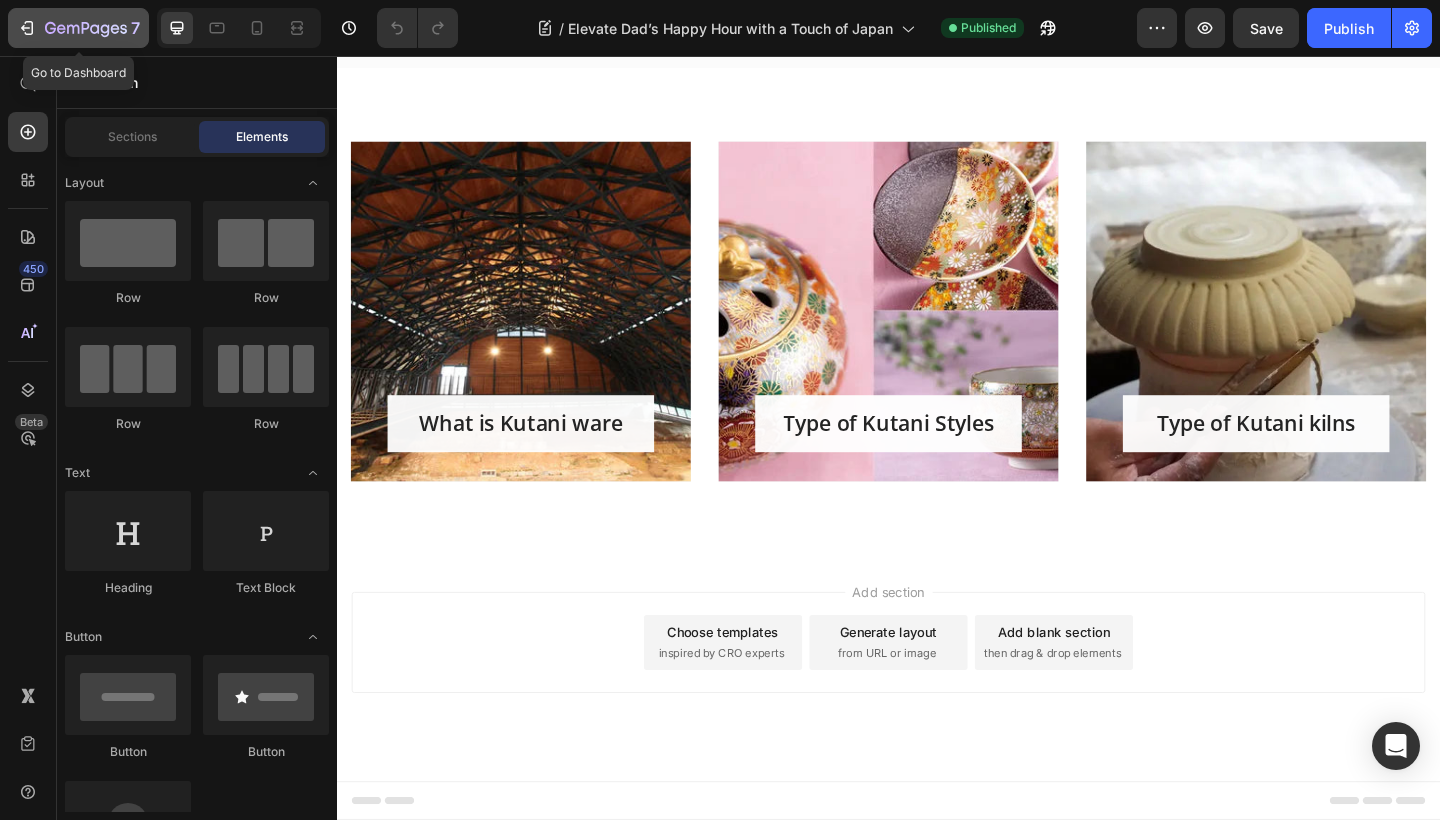 click 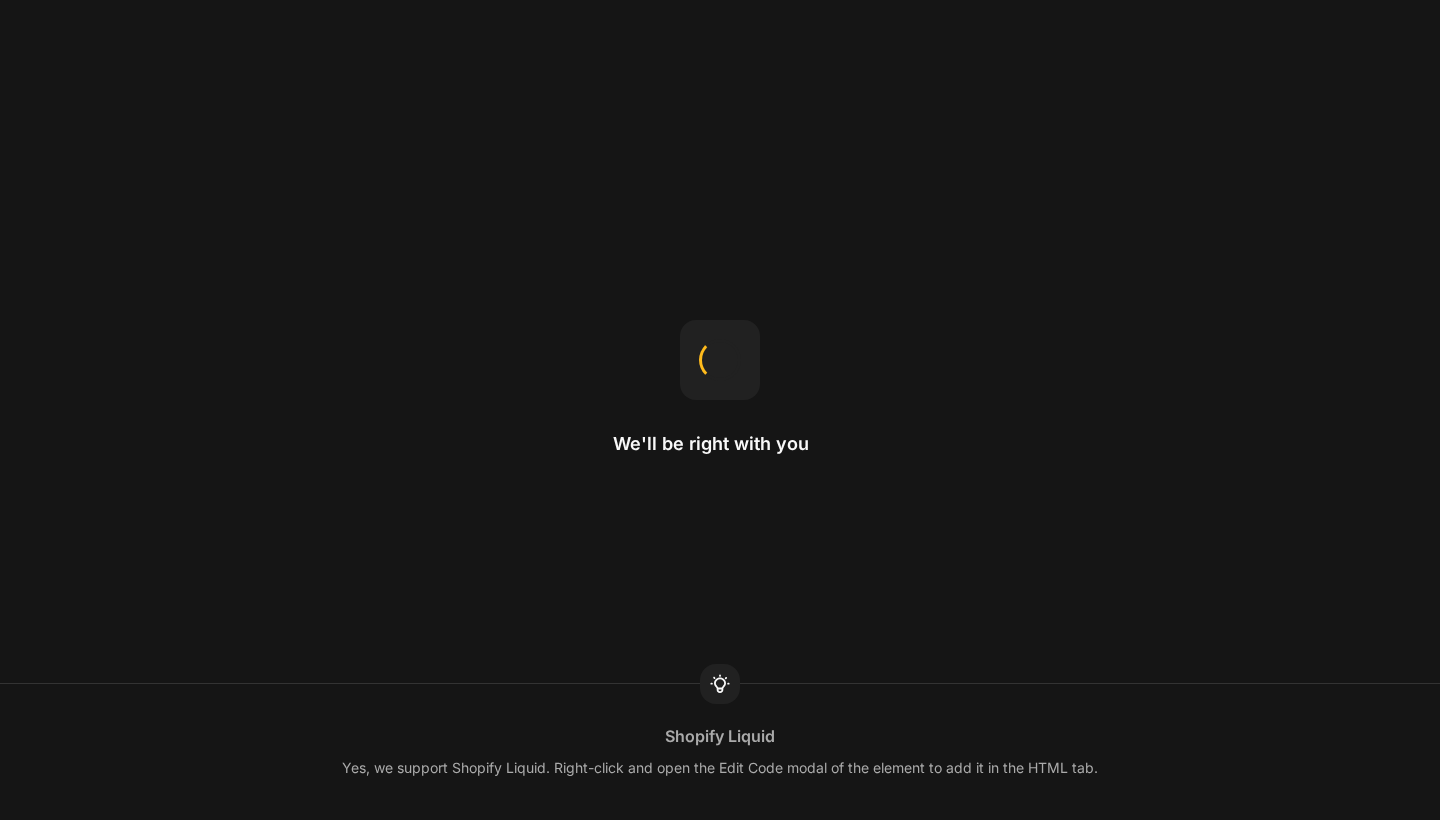 scroll, scrollTop: 0, scrollLeft: 0, axis: both 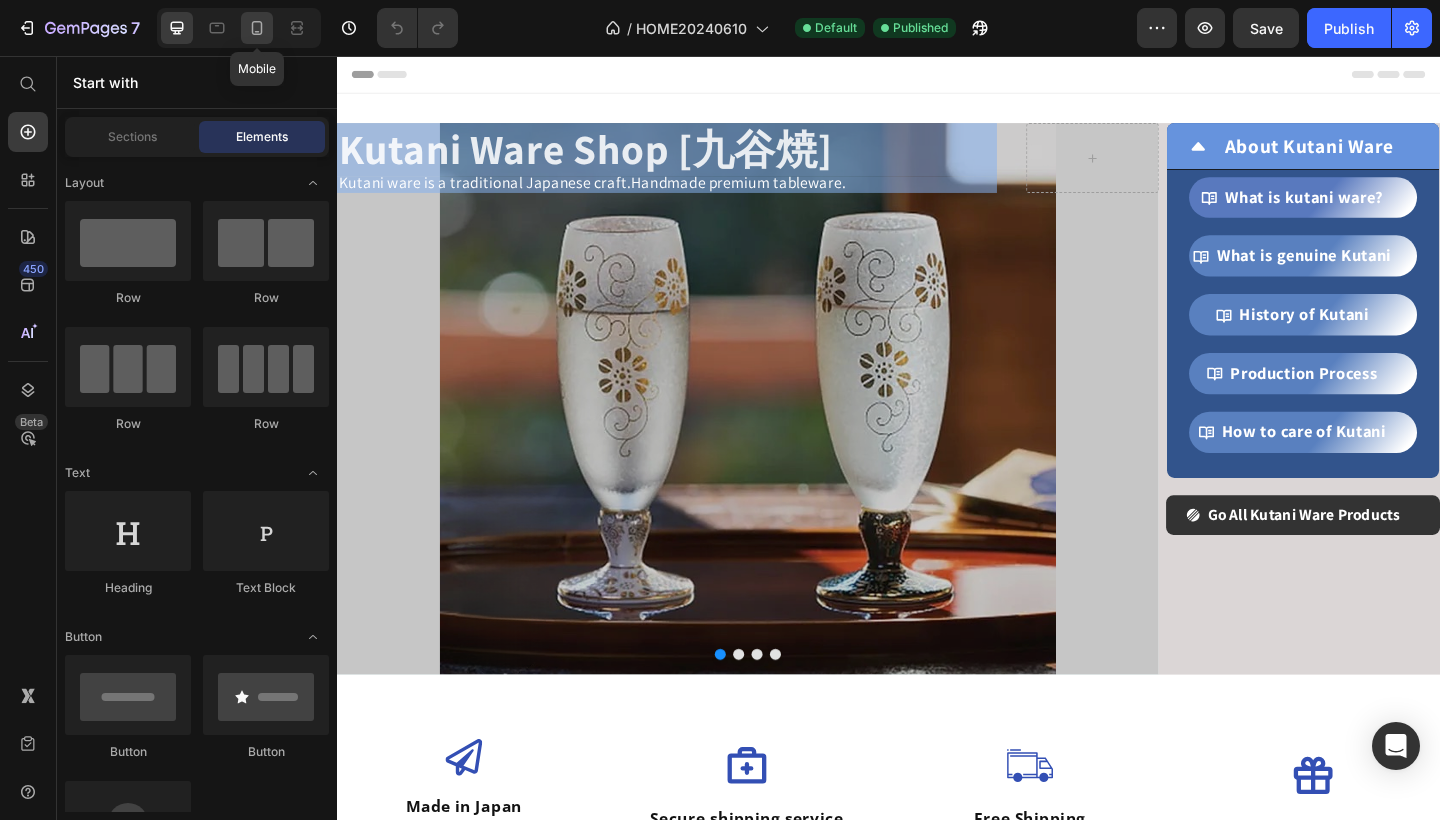 click 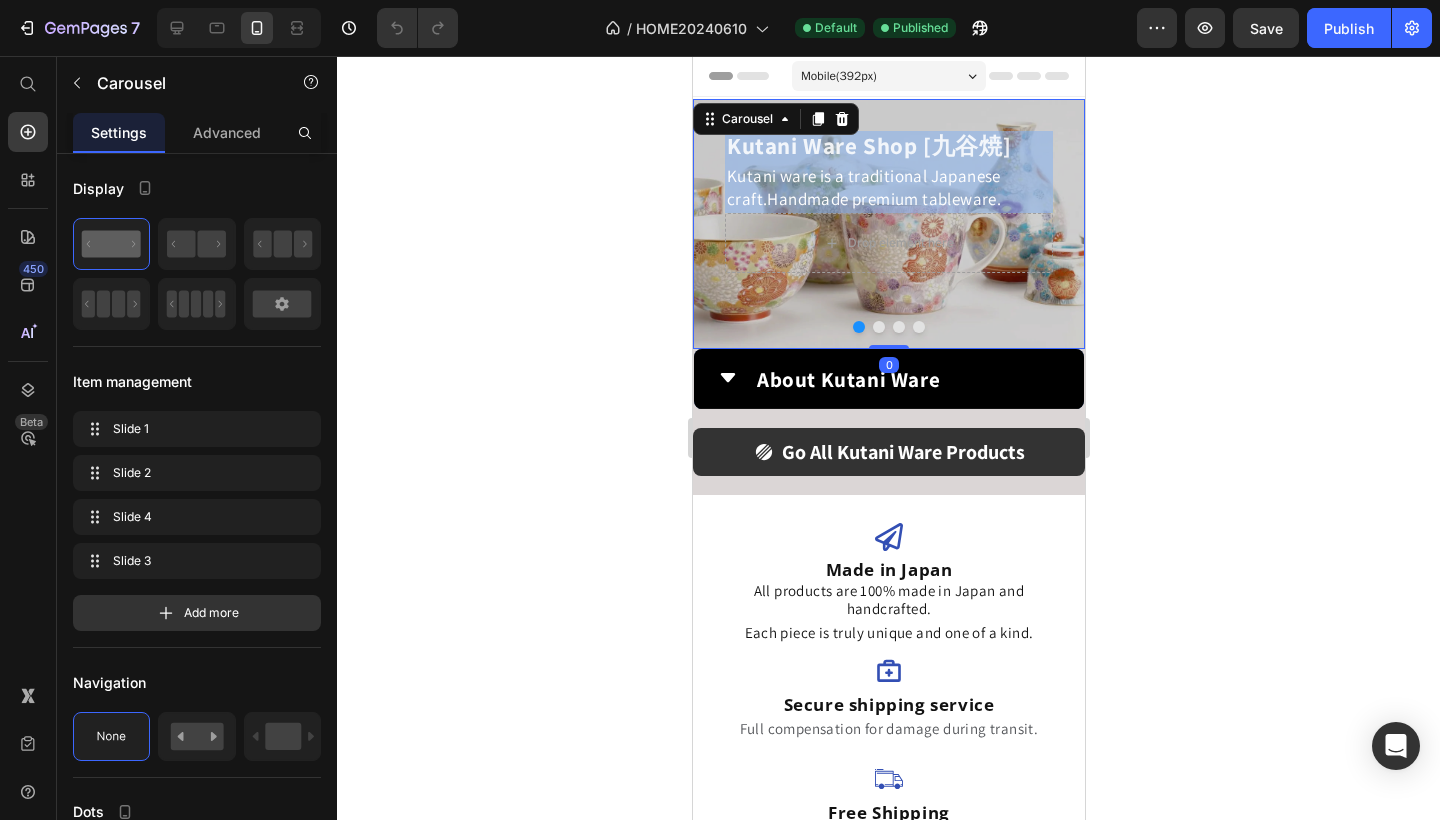 click at bounding box center (898, 327) 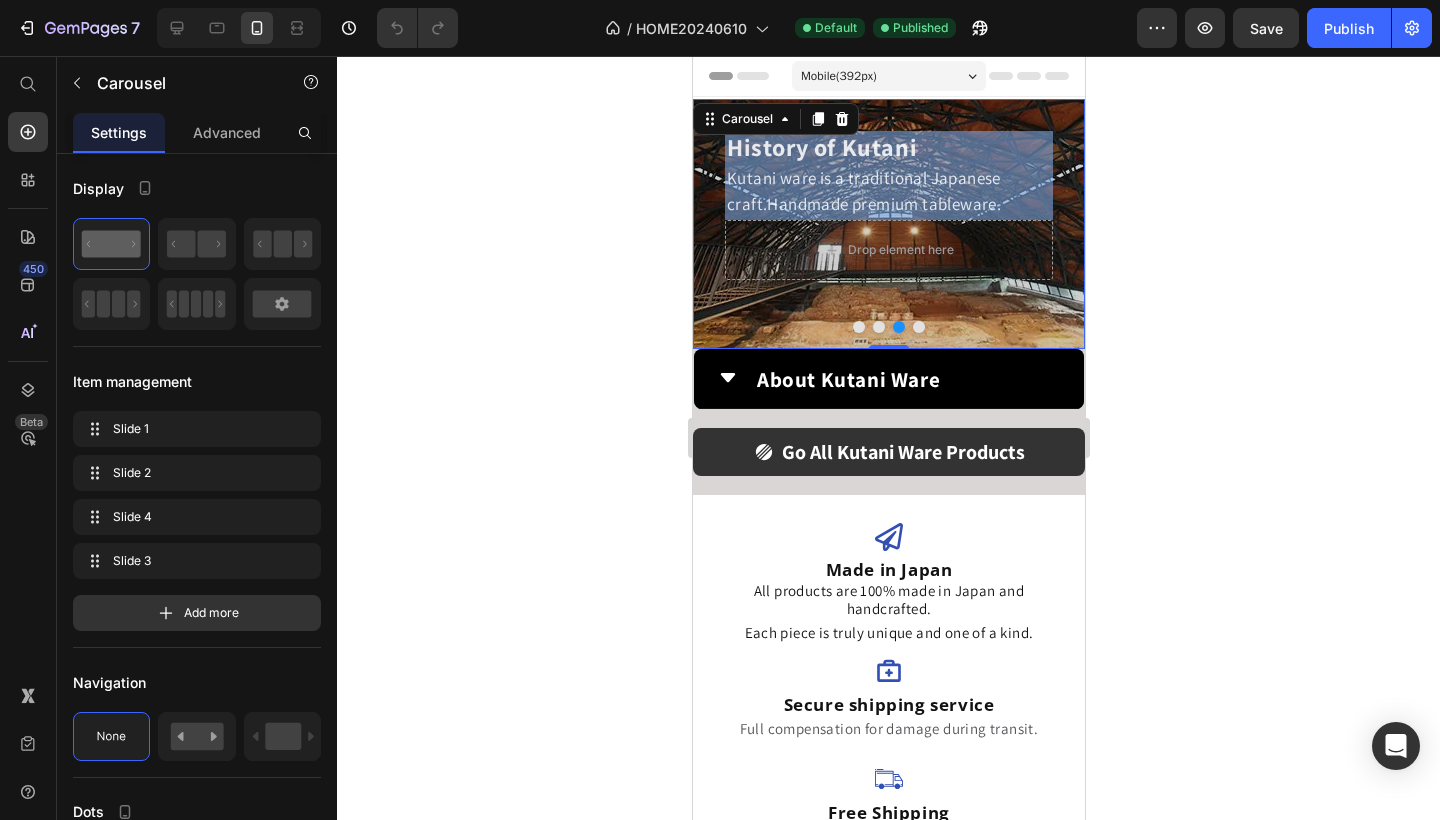 click at bounding box center (918, 327) 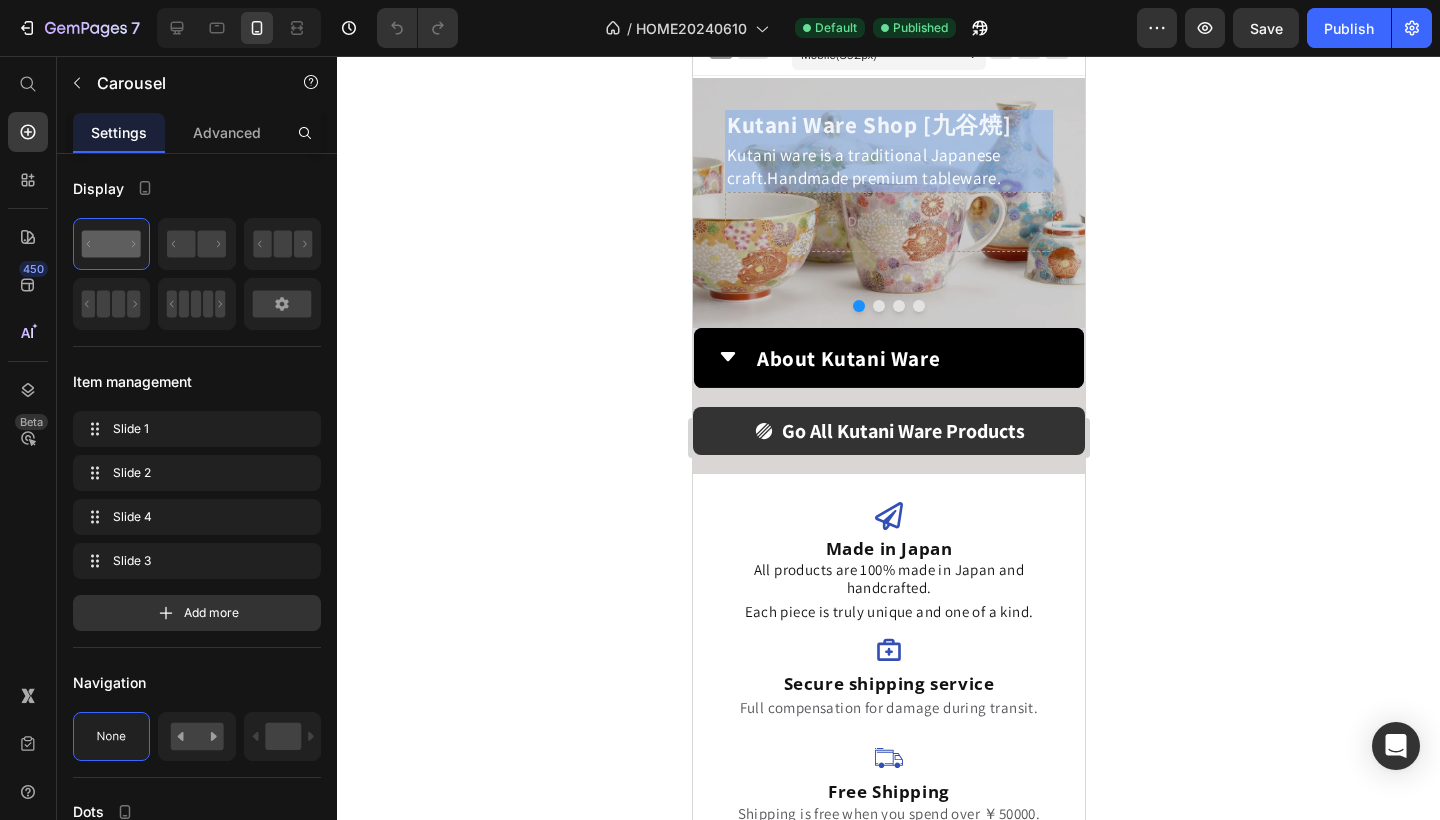 scroll, scrollTop: 0, scrollLeft: 0, axis: both 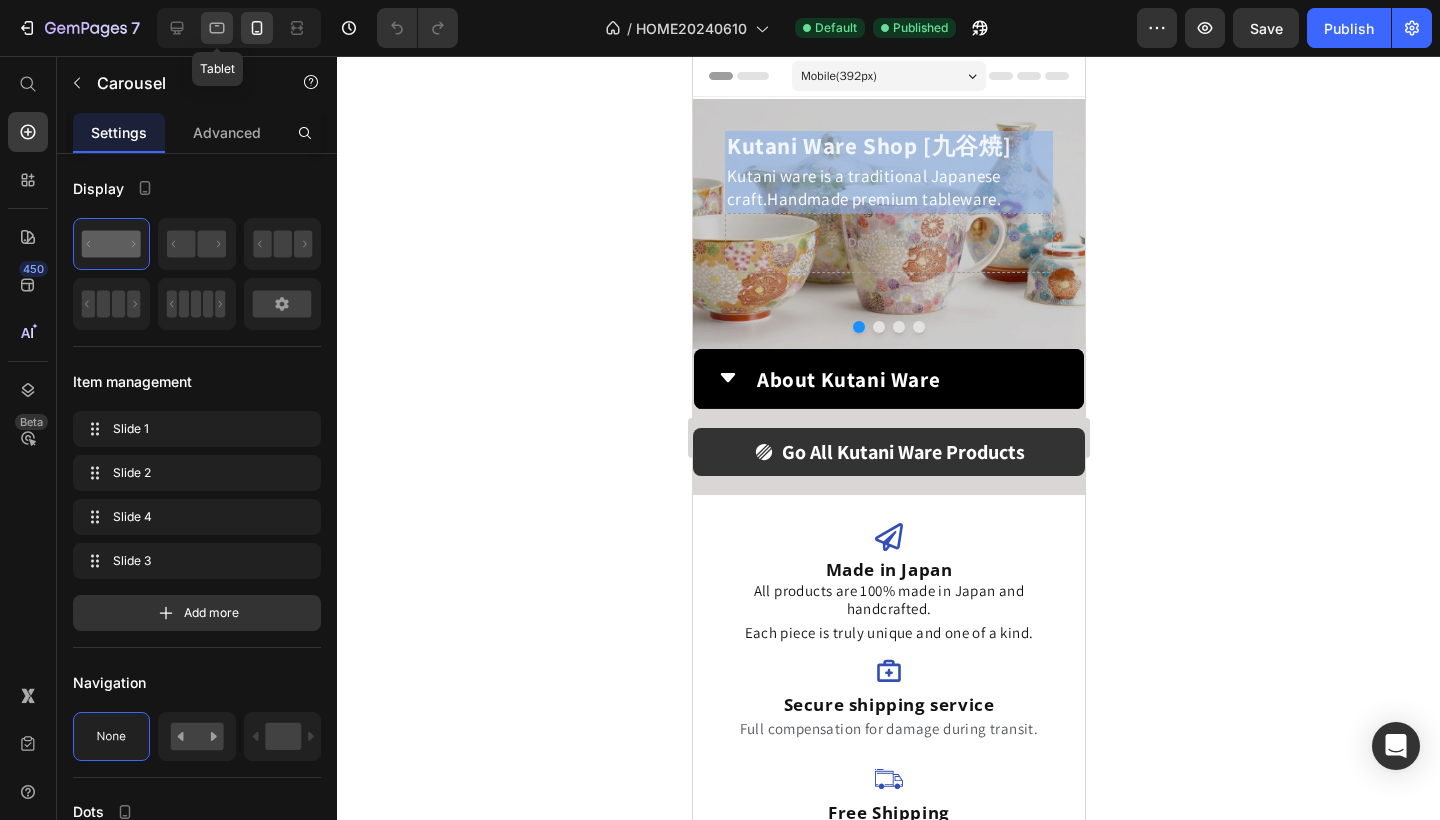click 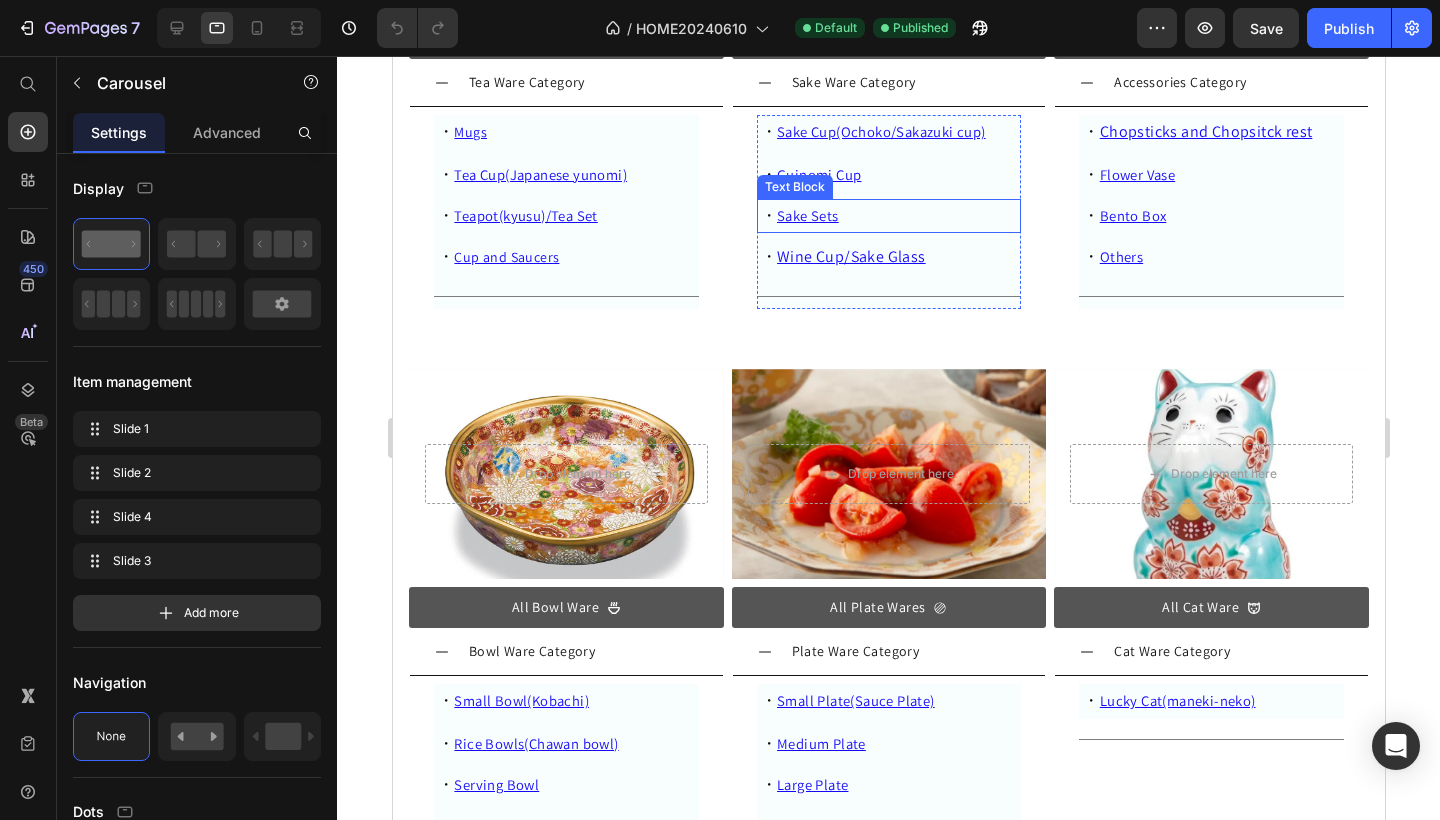 scroll, scrollTop: 5497, scrollLeft: 0, axis: vertical 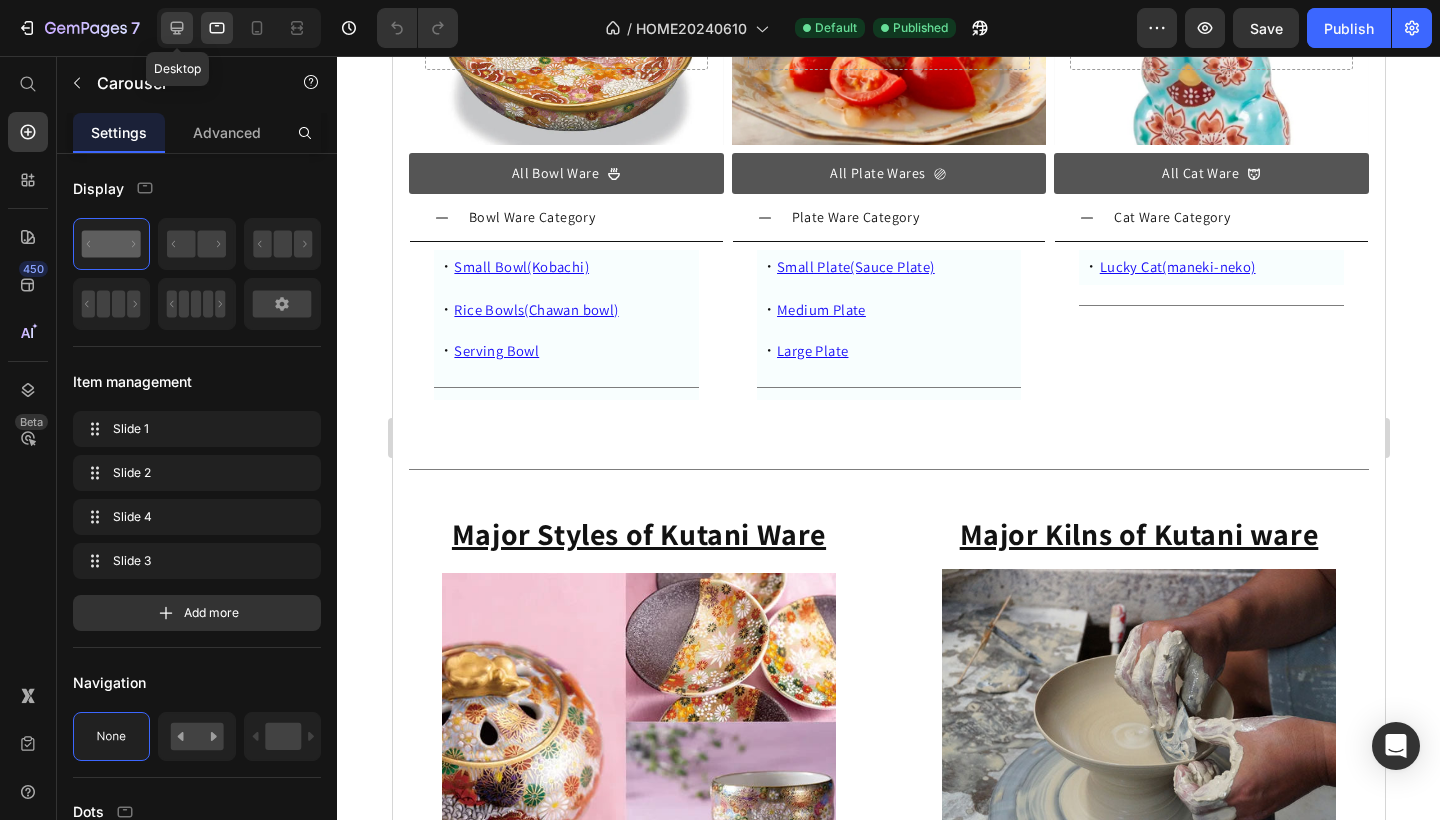 click 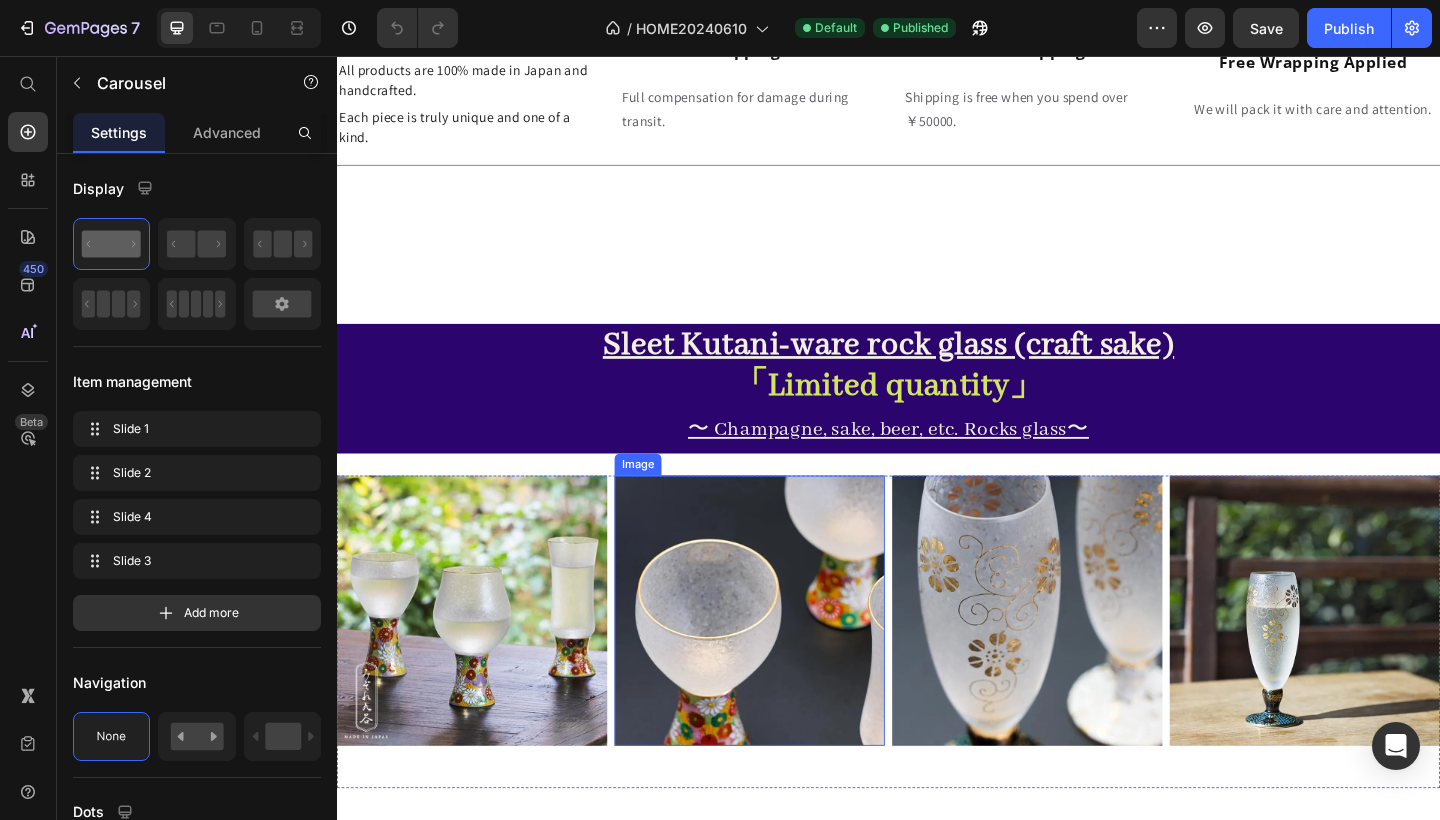 scroll, scrollTop: 807, scrollLeft: 0, axis: vertical 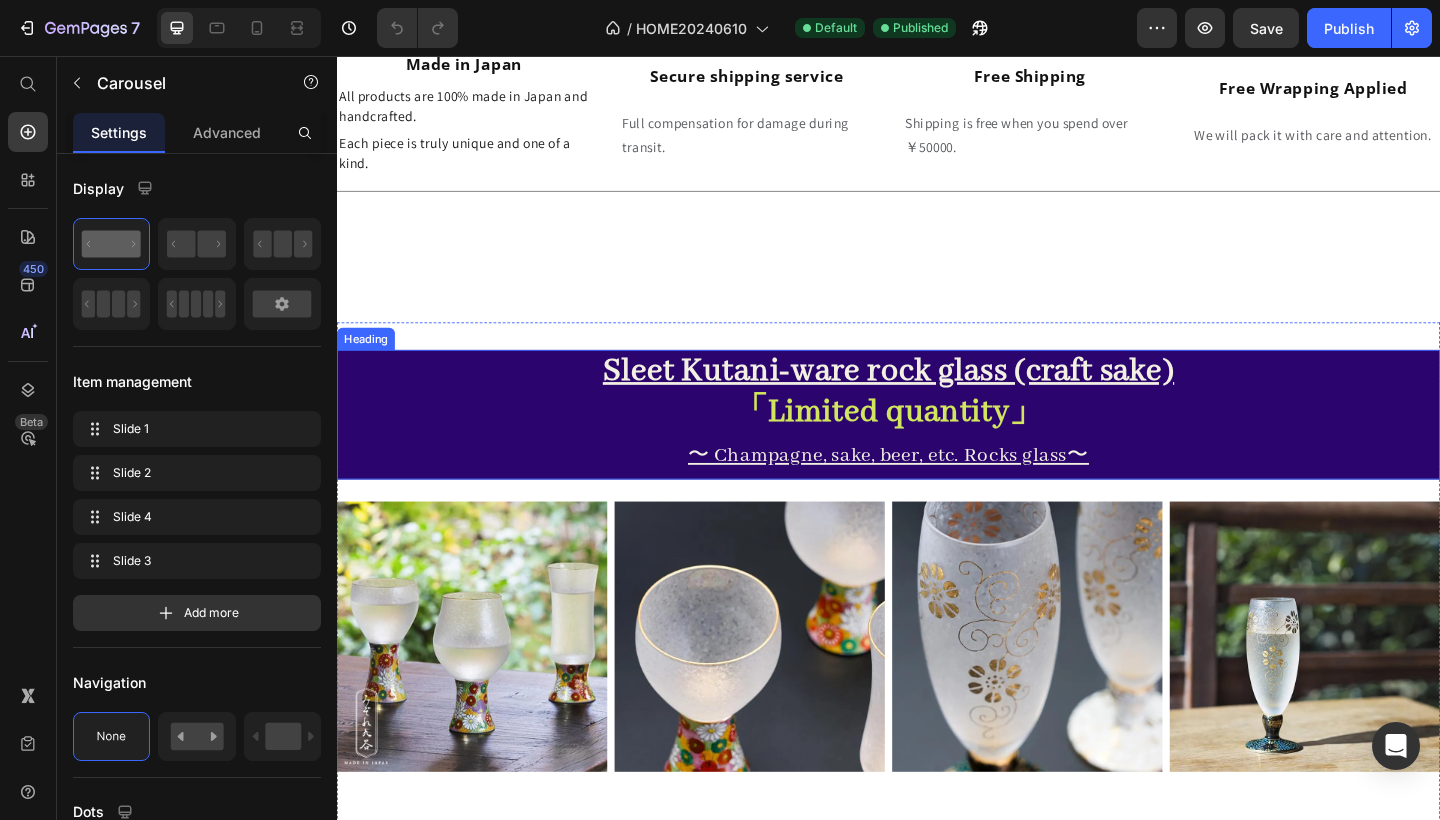 click on "「Limited quantity」" at bounding box center (937, 444) 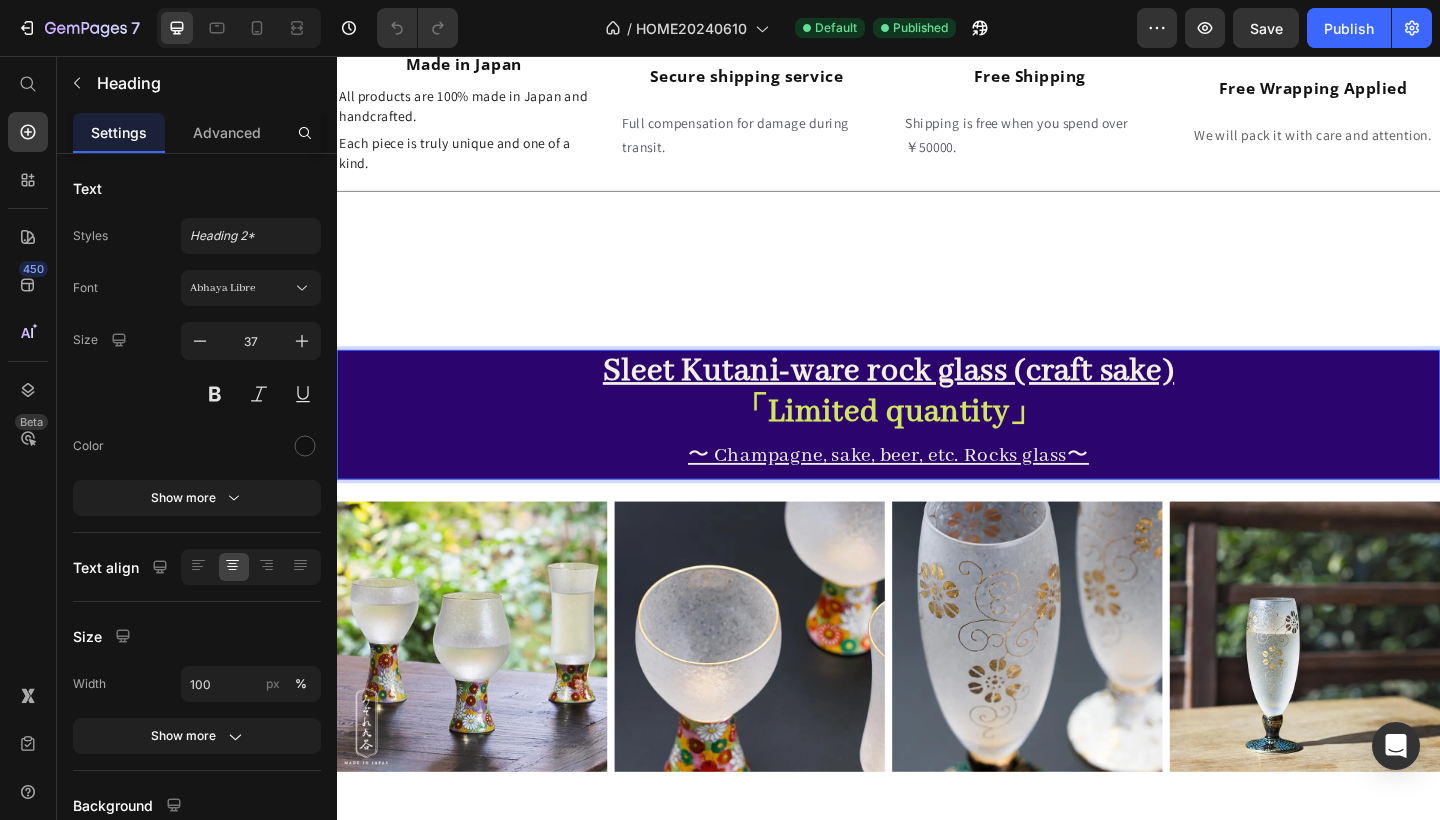 click on "「Limited quantity」" at bounding box center [937, 444] 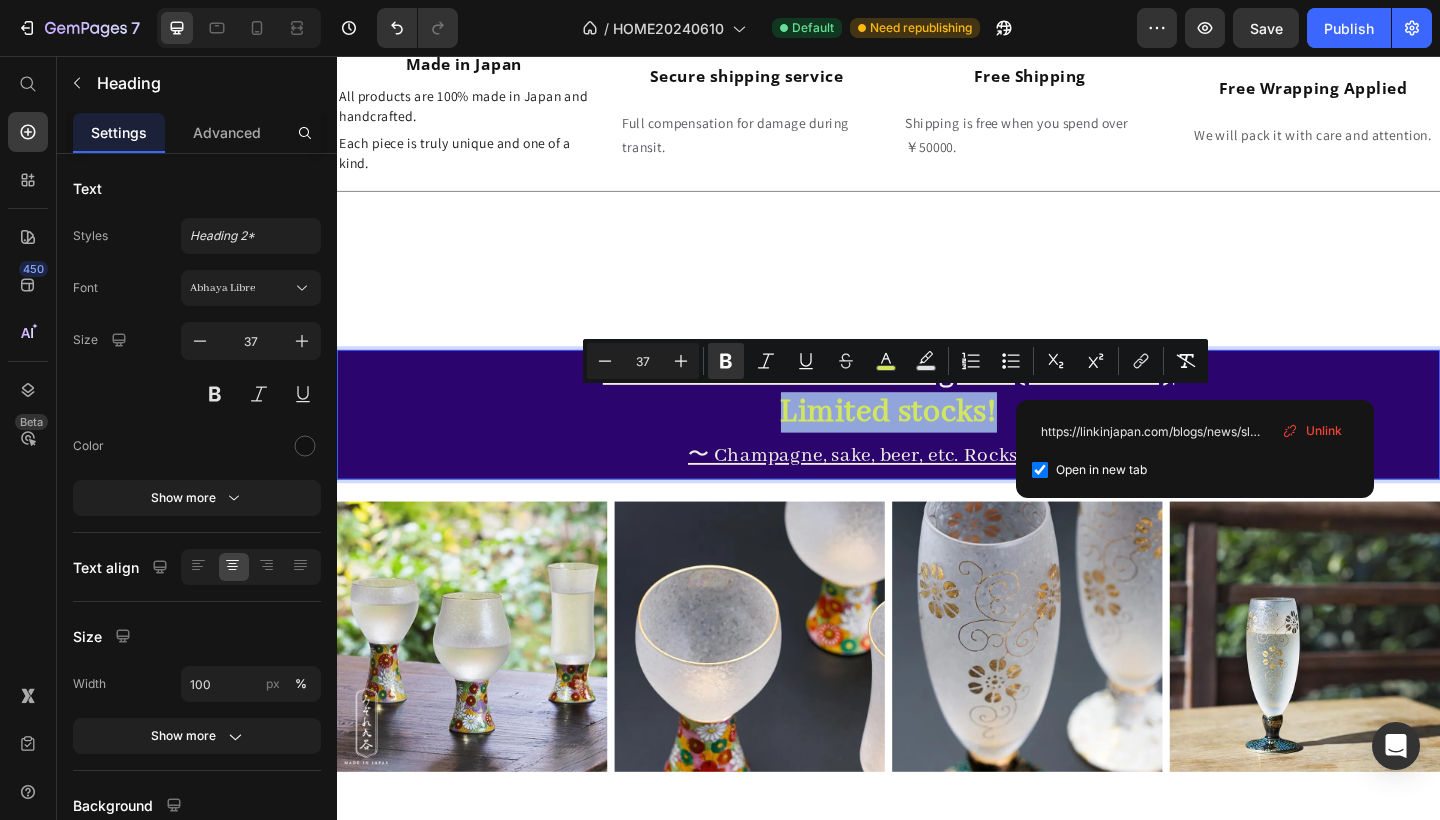 copy on "Limited stocks!" 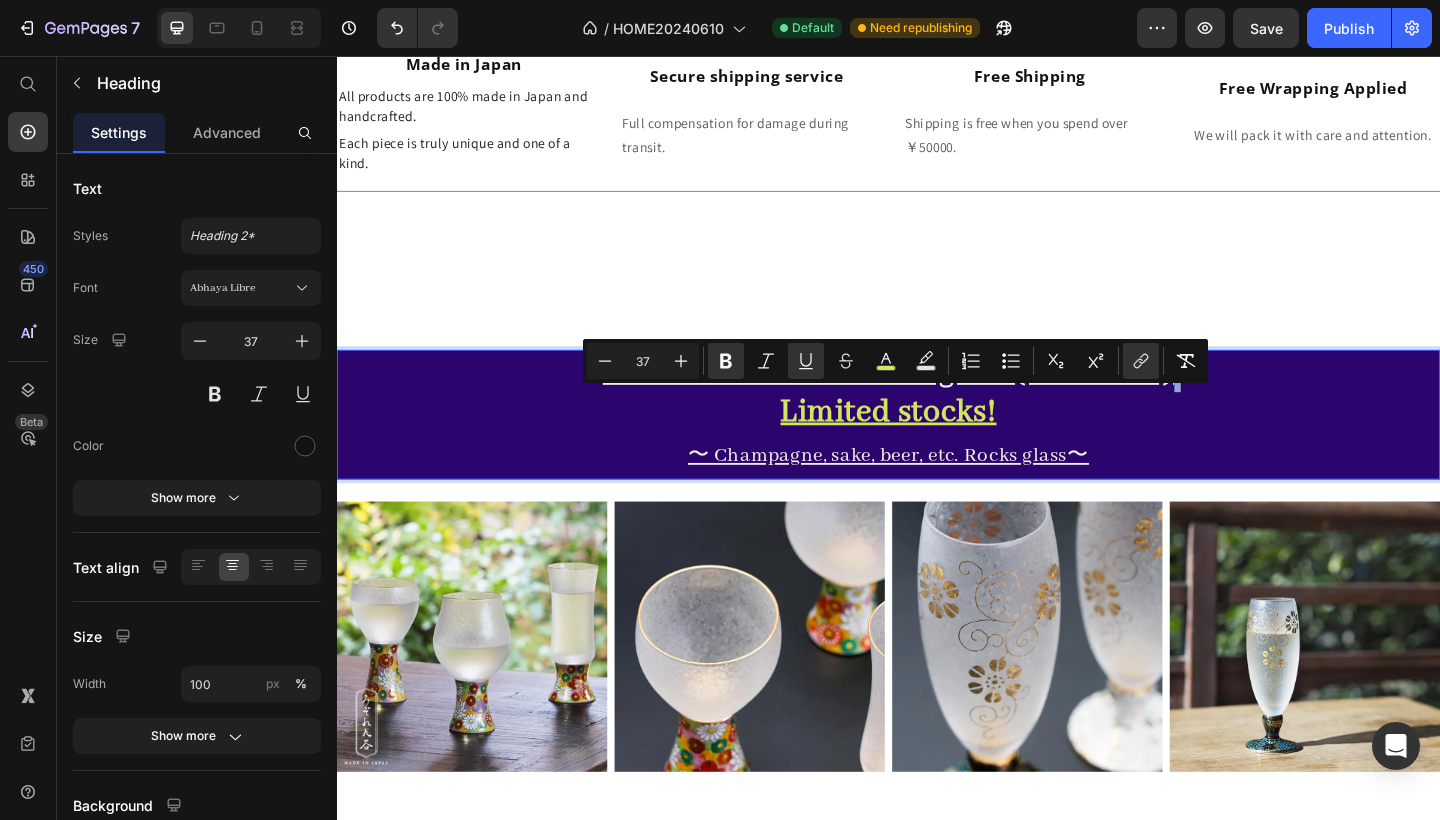 click on "Limited stocks!" at bounding box center (937, 444) 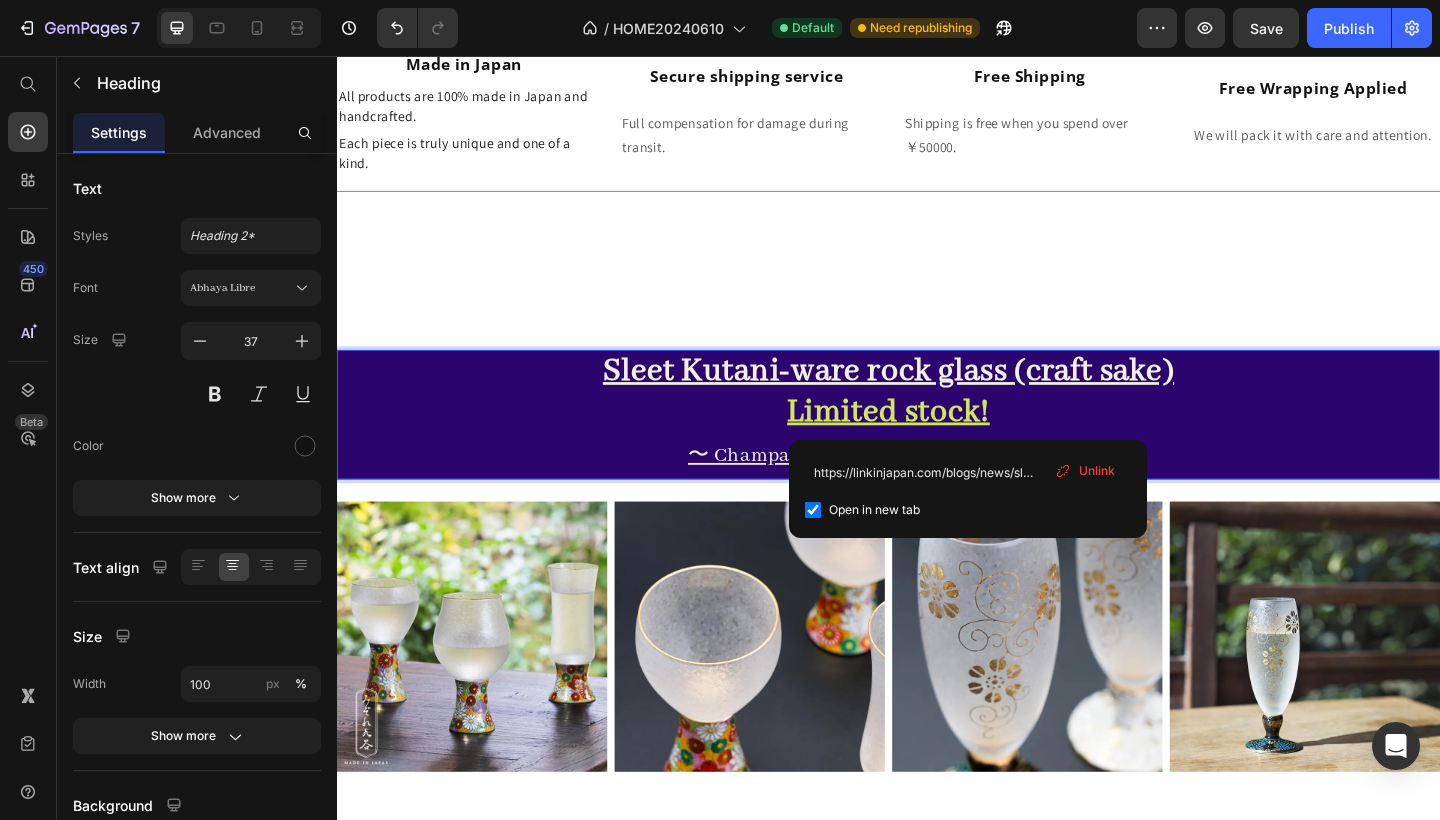 click on "Kutani Ware Shop [九谷焼] Heading Kutani ware is a traditional Japanese craft.Handmade premium tableware. Text Block Hero Banner Kutani Ware Shop [九谷焼] Kutani ware is a traditional Japanese craft.Handmade premium tableware. Text block 00 Days 00 Hours 00 Minutes 00 Seconds Countdown Timer What is kutani ware? Heading Kutani ware is a traditional Japanese craft.Handmade premium tableware. Text block Row
Hero Banner Kutani Ware Shop [九谷焼] Kutani ware is a traditional Japanese craft.Handmade premium tableware. Text block
History of Kutani Heading Kutani ware is a traditional Japanese craft.Handmade premium tableware. Text block Hero Banner
Production Process 　 Heading Kutani ware is a traditional Japanese craft.Handmade premium tableware. Text block Hero Banner
Drop element here Hero Banner Carousel
About Kutani Ware
What is kutani ware? Button
Row" at bounding box center [937, 3440] 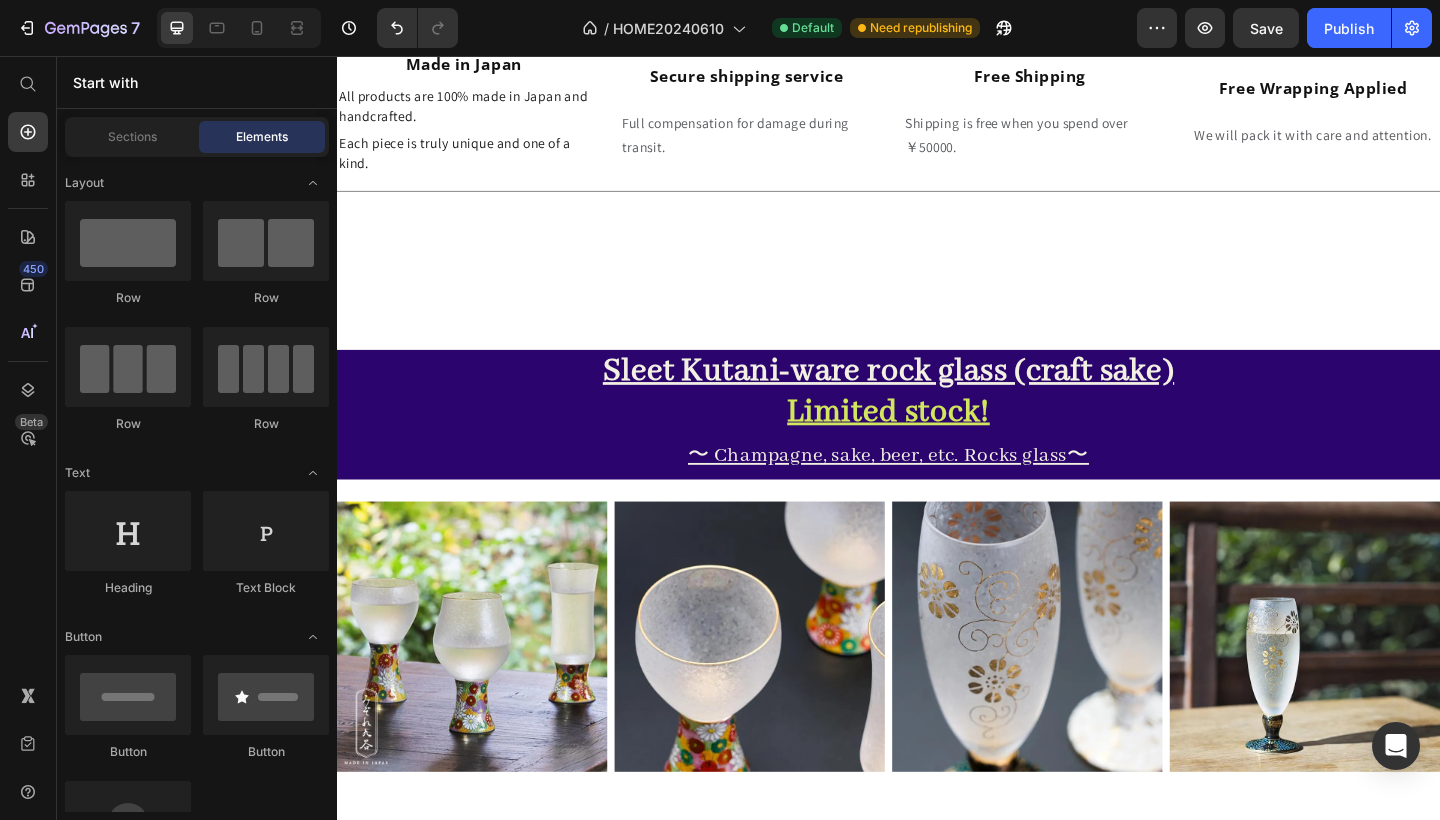 click on "Kutani Ware Shop [九谷焼] Heading Kutani ware is a traditional Japanese craft.Handmade premium tableware. Text Block Hero Banner Kutani Ware Shop [九谷焼] Kutani ware is a traditional Japanese craft.Handmade premium tableware. Text block 00 Days 00 Hours 00 Minutes 00 Seconds Countdown Timer What is kutani ware? Heading Kutani ware is a traditional Japanese craft.Handmade premium tableware. Text block Row
Hero Banner Kutani Ware Shop [九谷焼] Kutani ware is a traditional Japanese craft.Handmade premium tableware. Text block
History of Kutani Heading Kutani ware is a traditional Japanese craft.Handmade premium tableware. Text block Hero Banner
Production Process 　 Heading Kutani ware is a traditional Japanese craft.Handmade premium tableware. Text block Hero Banner
Drop element here Hero Banner Carousel
About Kutani Ware
What is kutani ware? Button
Row" at bounding box center [937, 3440] 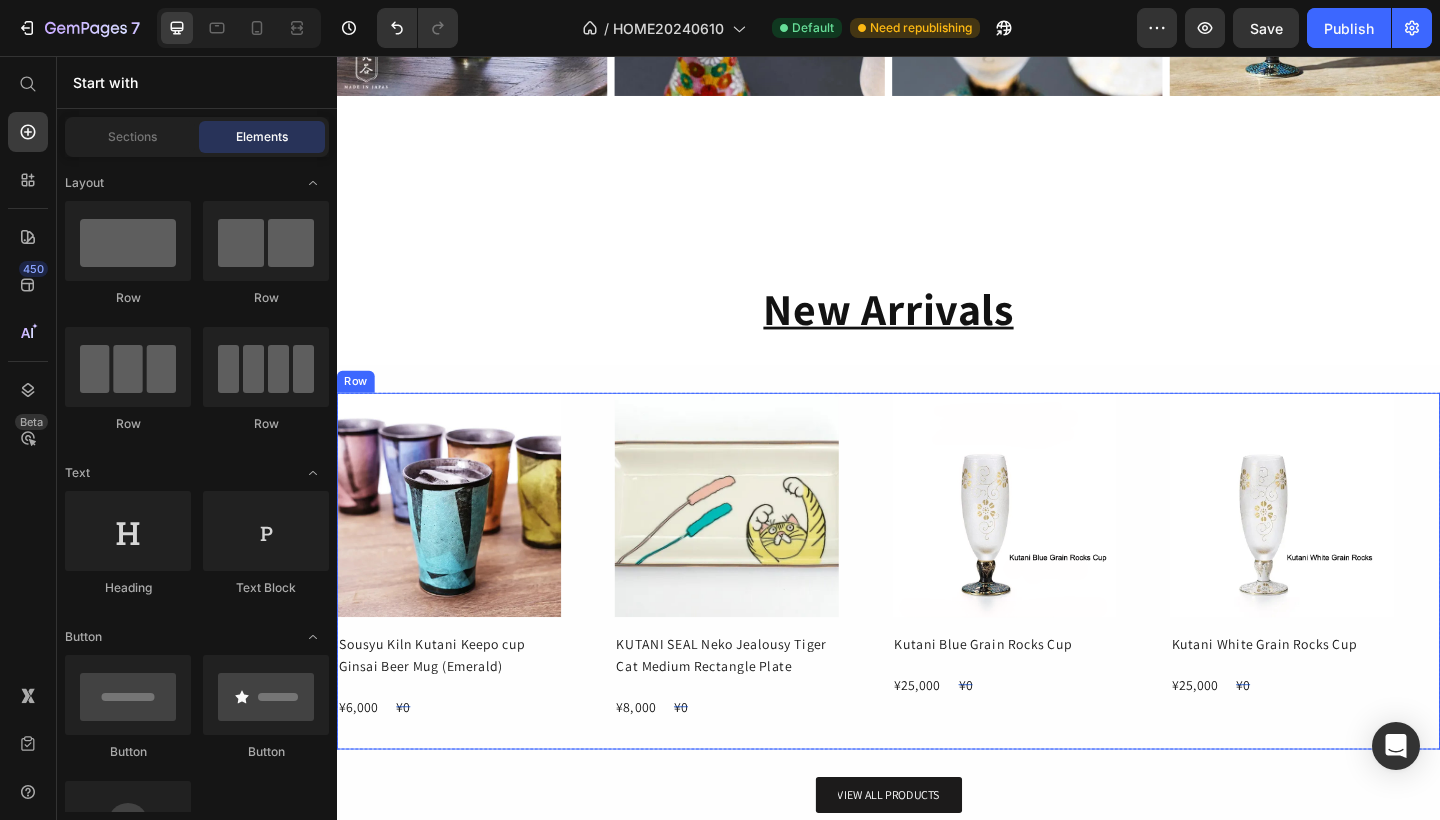 scroll, scrollTop: 1516, scrollLeft: 0, axis: vertical 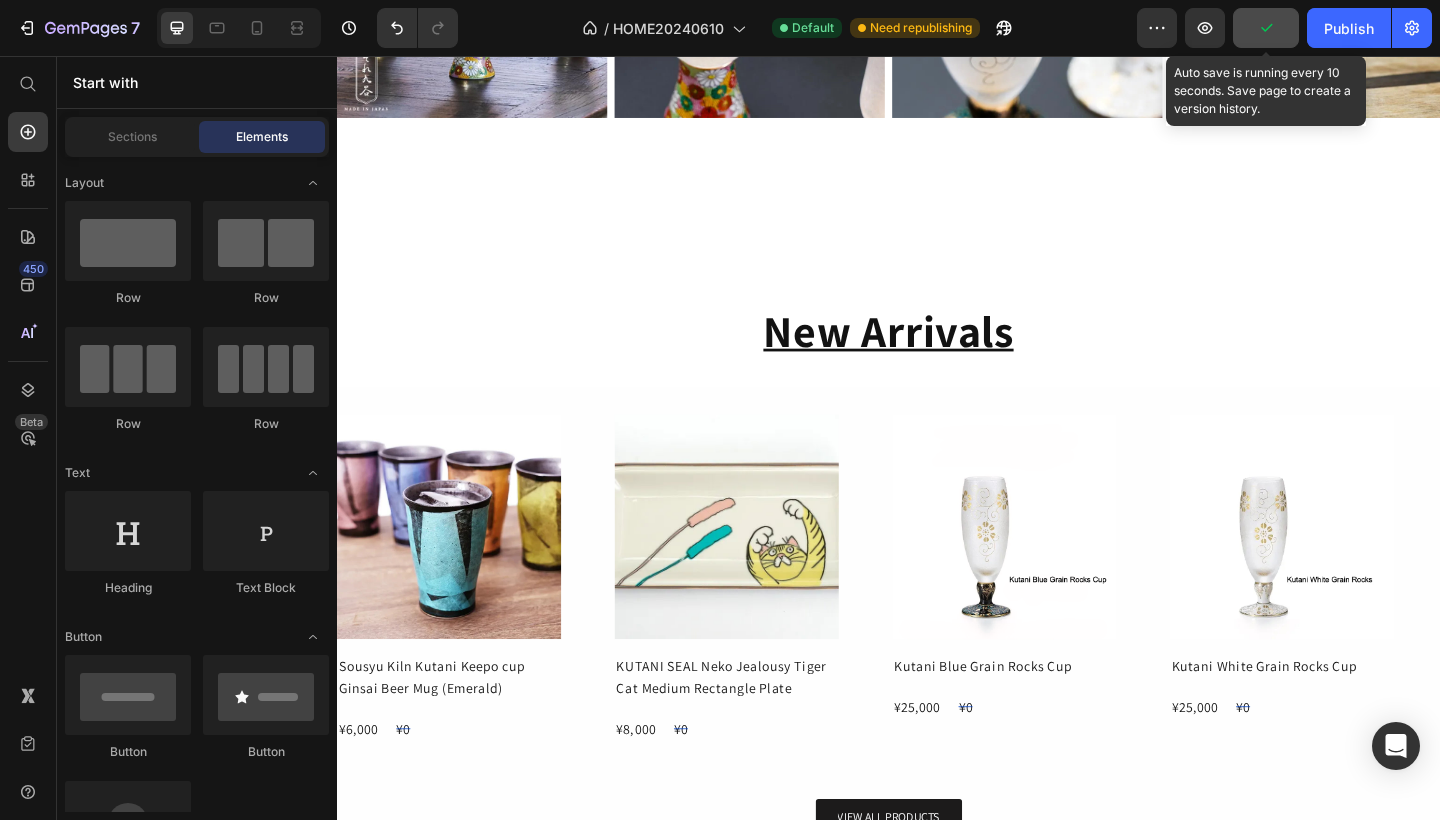 click 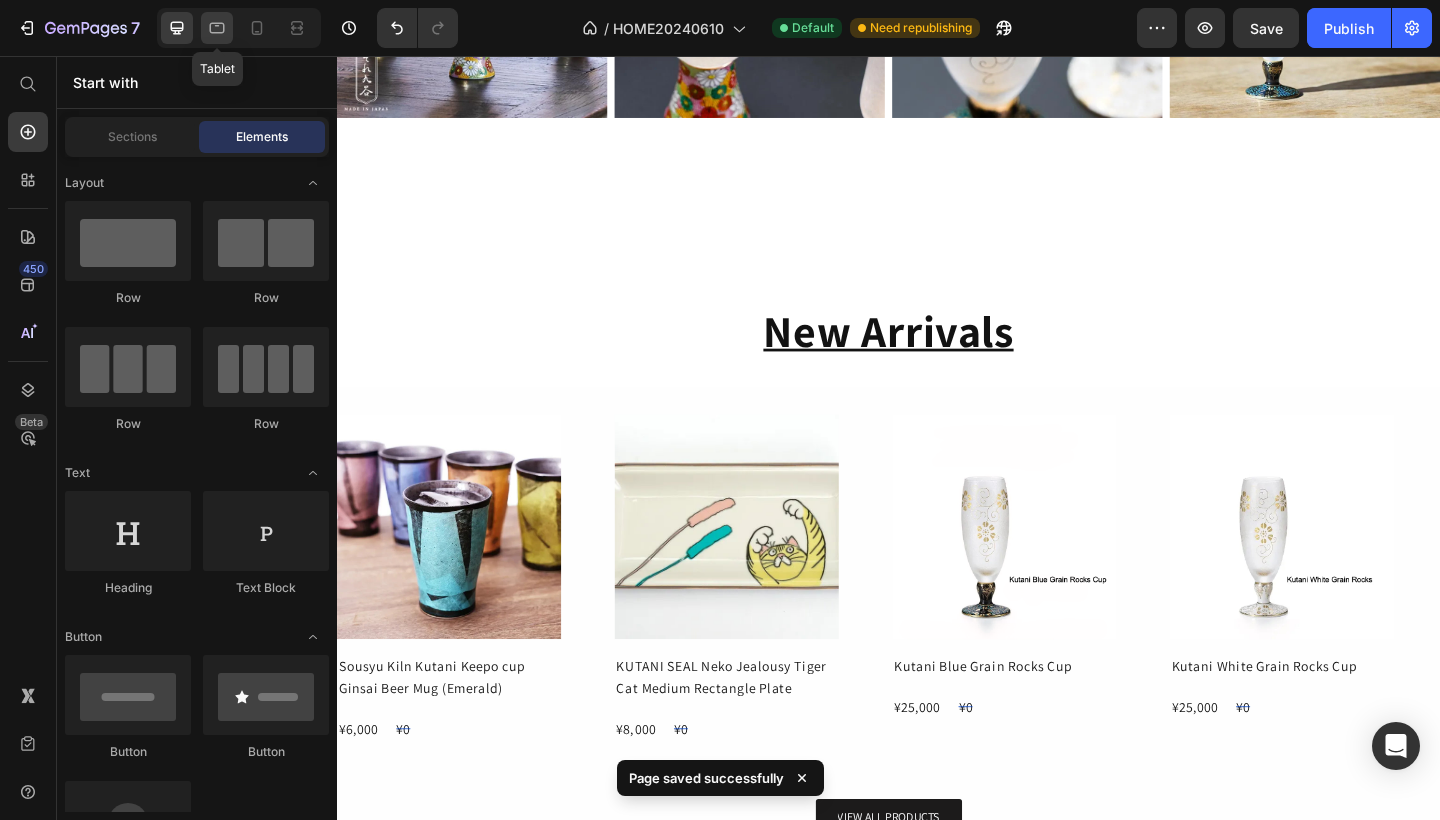 click 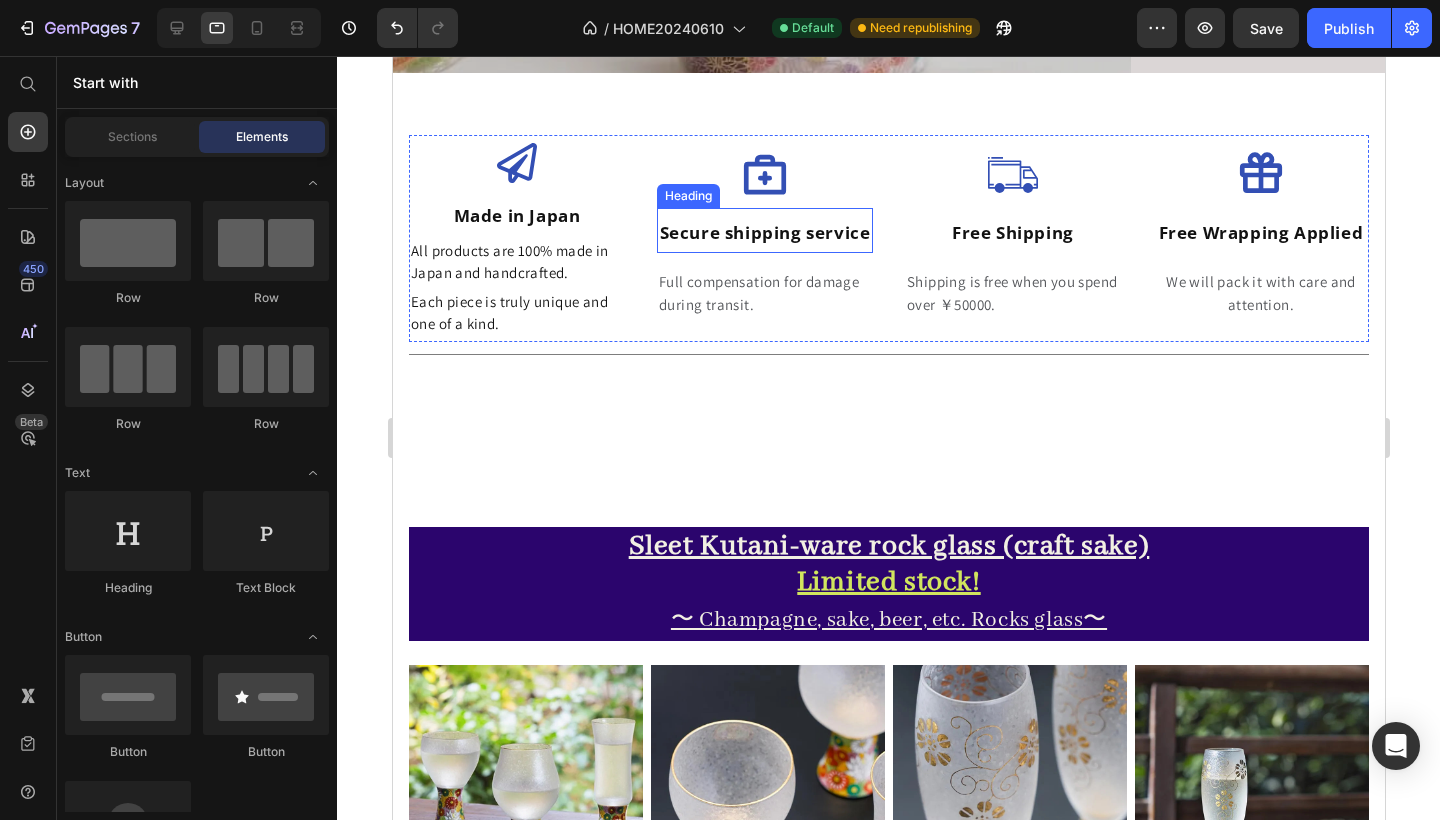 scroll, scrollTop: 657, scrollLeft: 0, axis: vertical 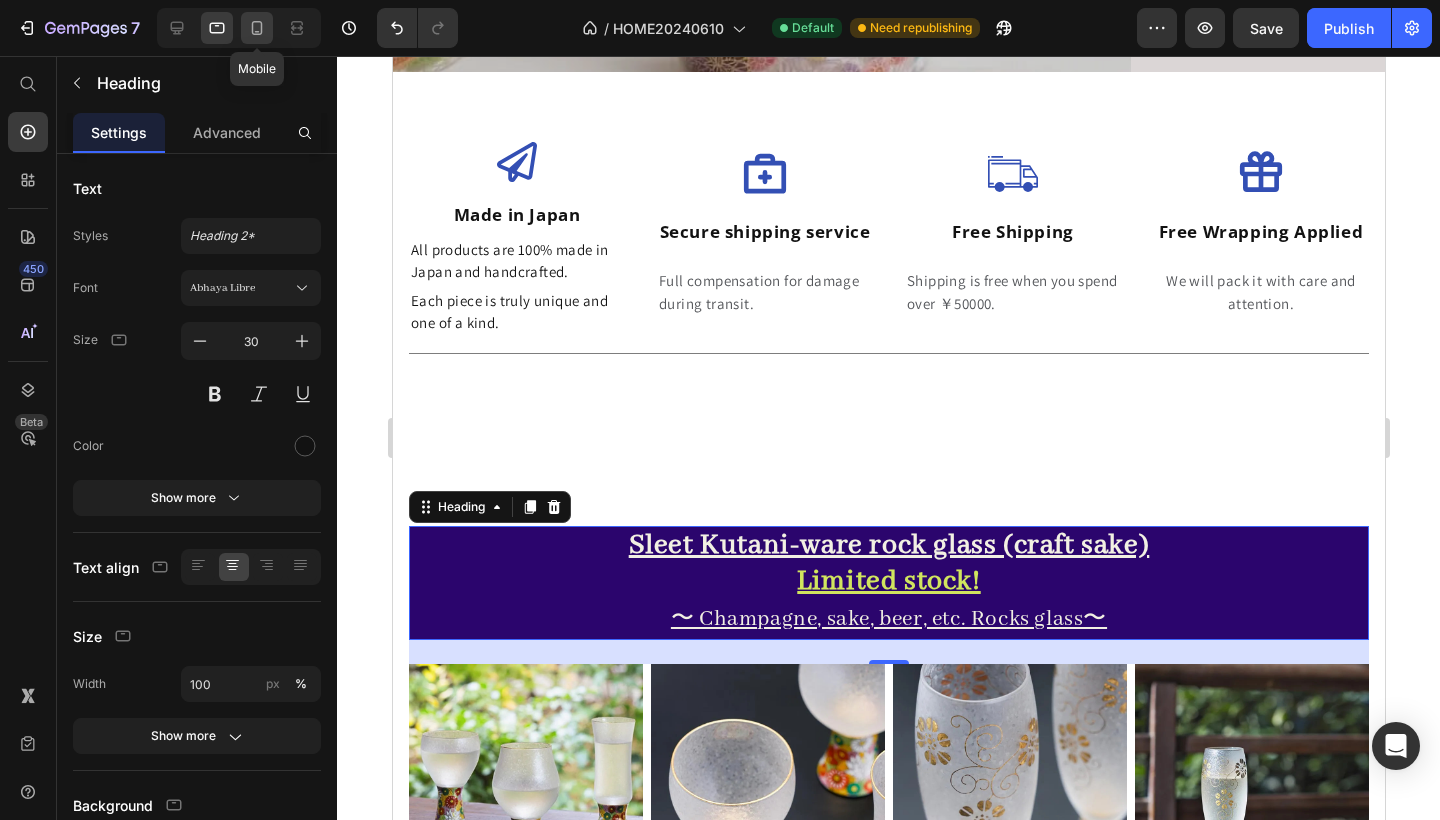 click 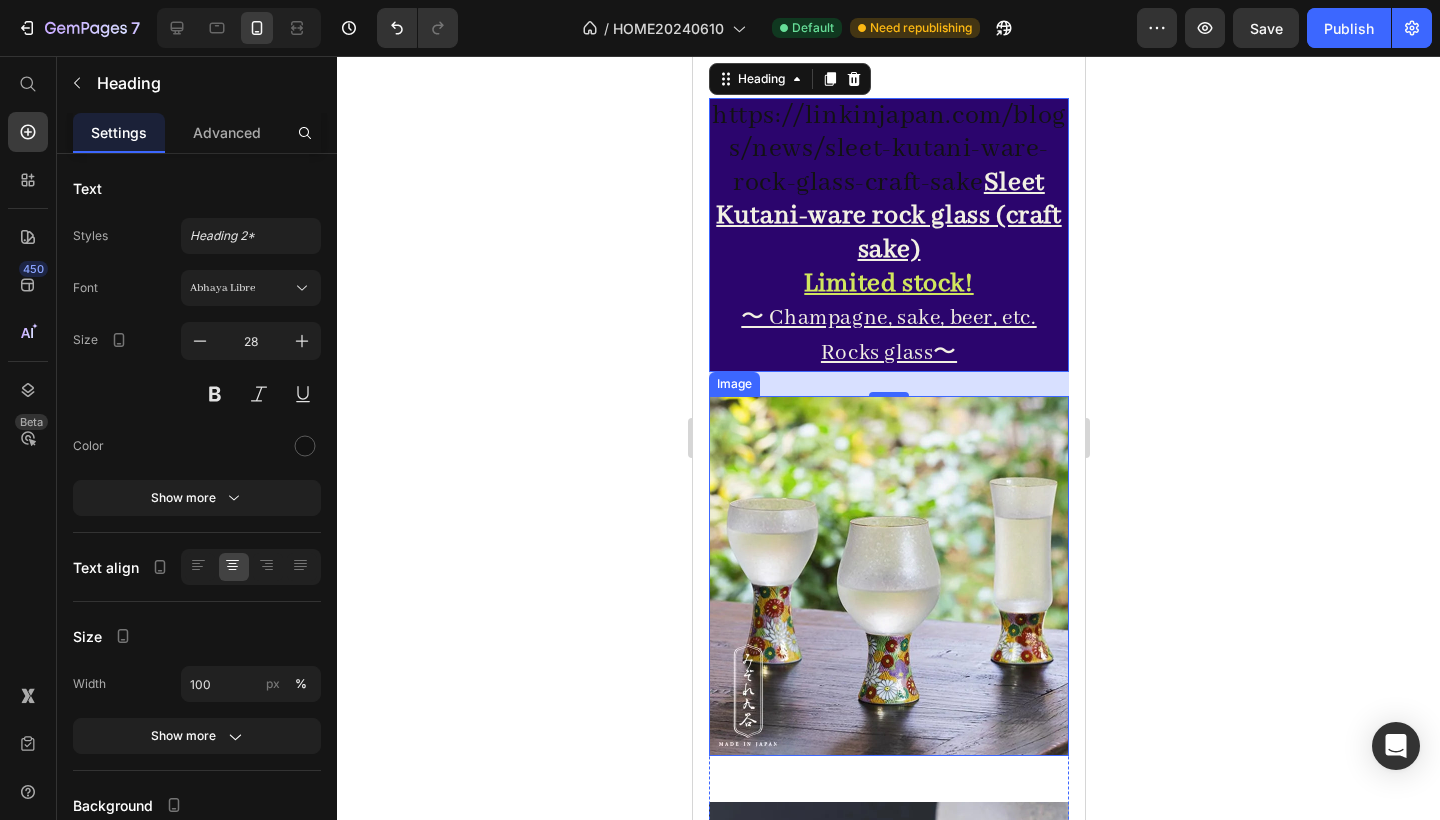 scroll, scrollTop: 840, scrollLeft: 0, axis: vertical 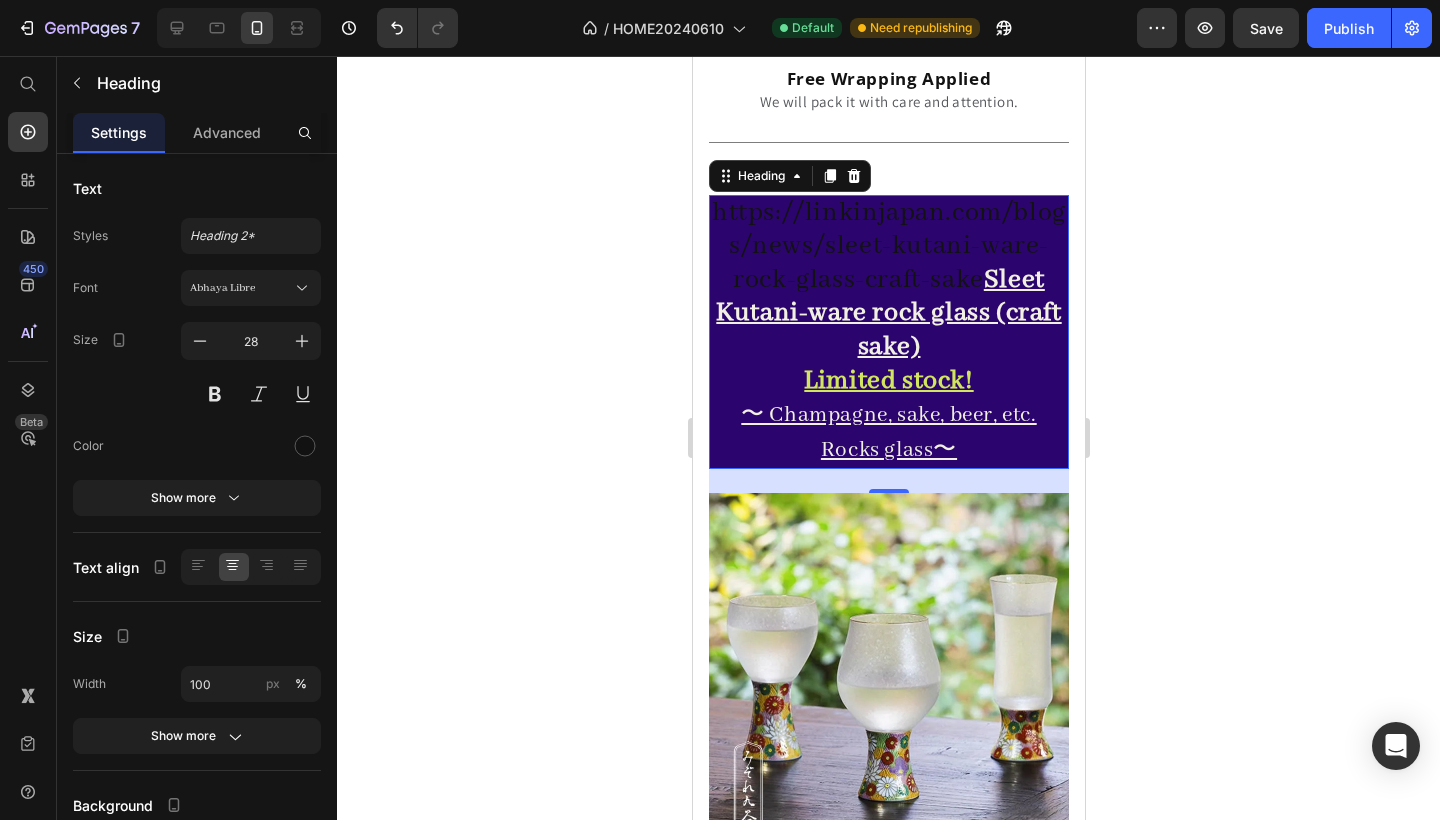 click 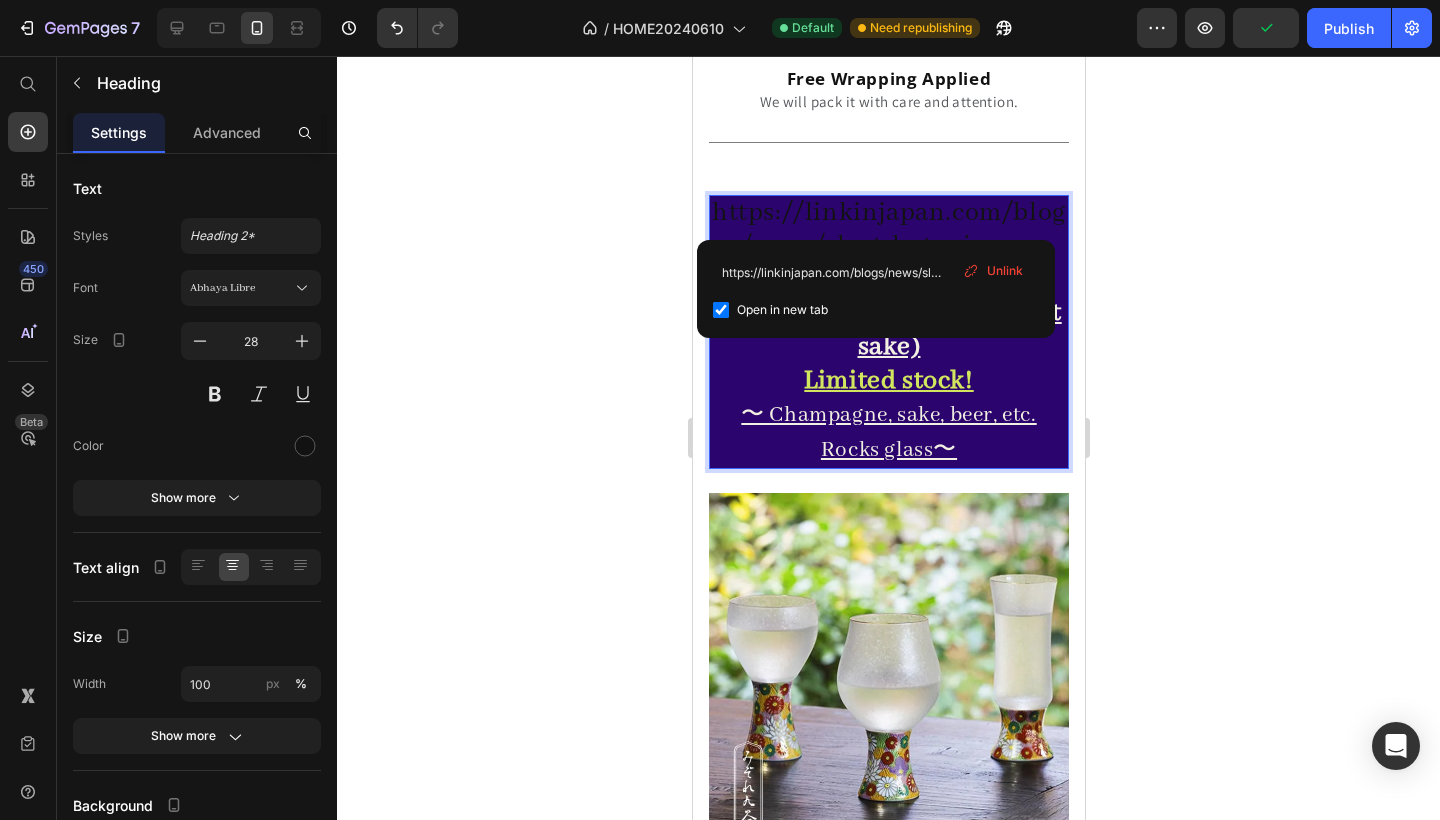 click on "https://linkinjapan.com/blogs/news/sleet-kutani-ware-rock-glass-craft-sake Sleet Kutani-ware rock glass (craft sake)" at bounding box center (888, 280) 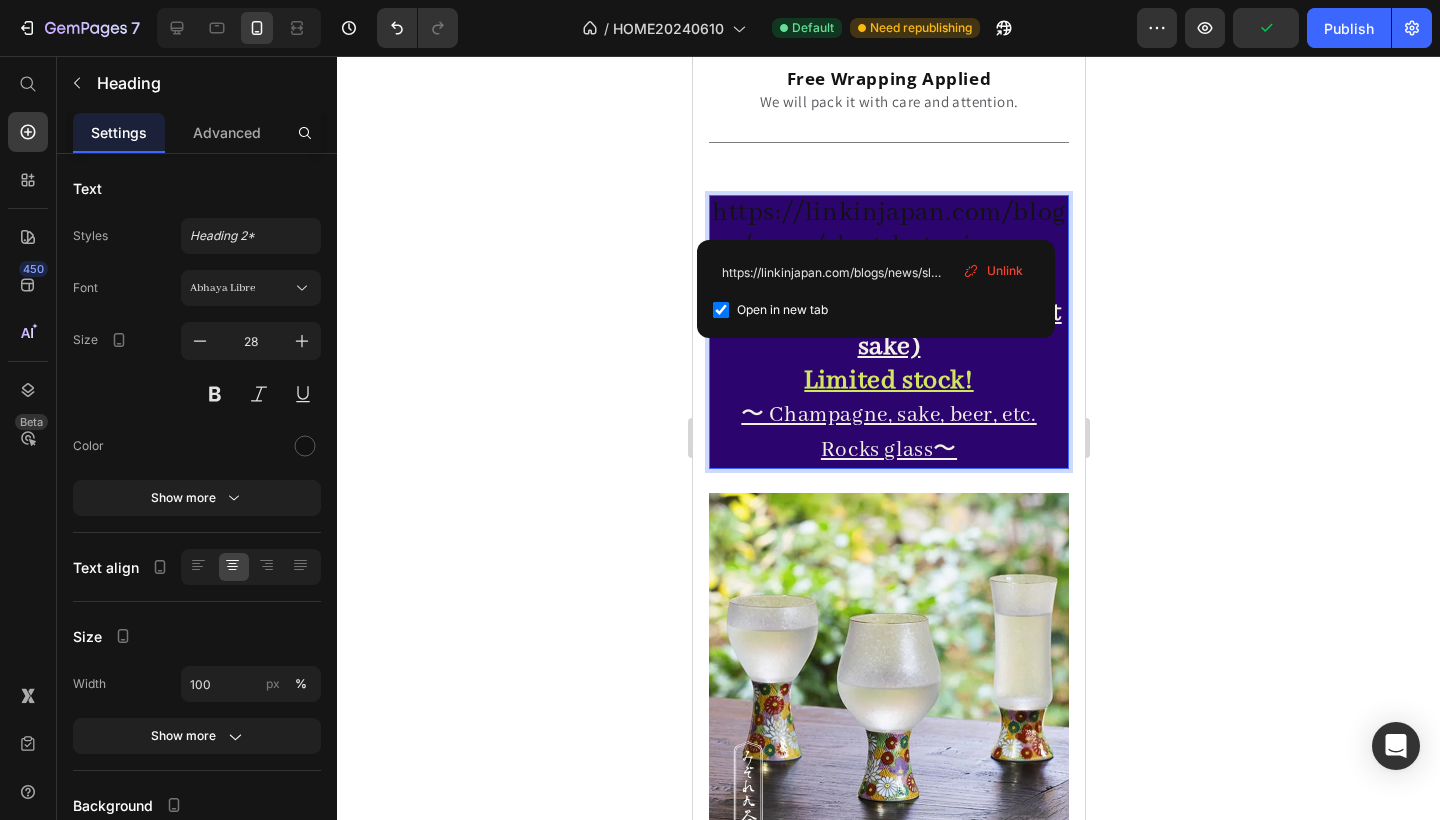 click 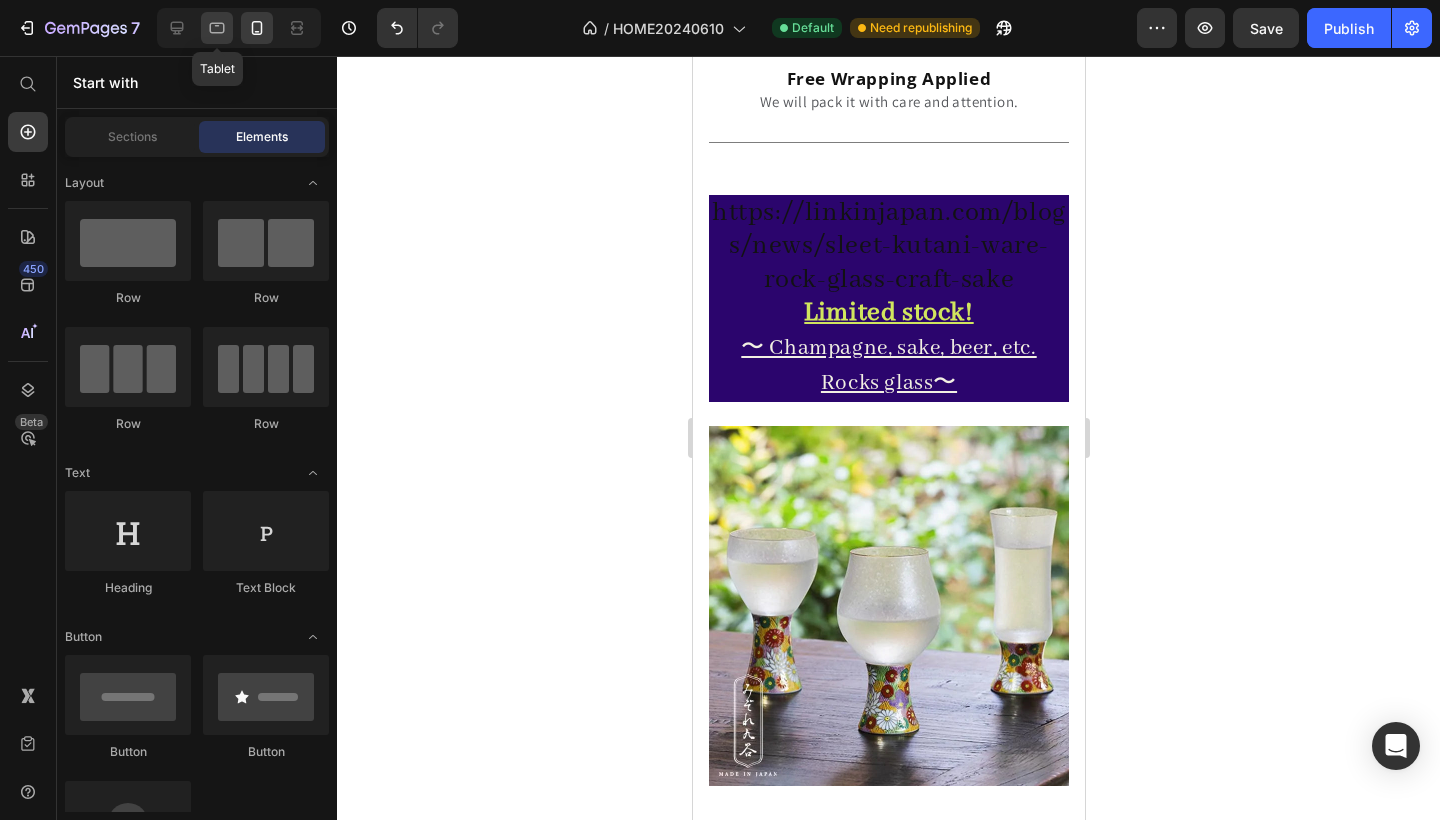 click 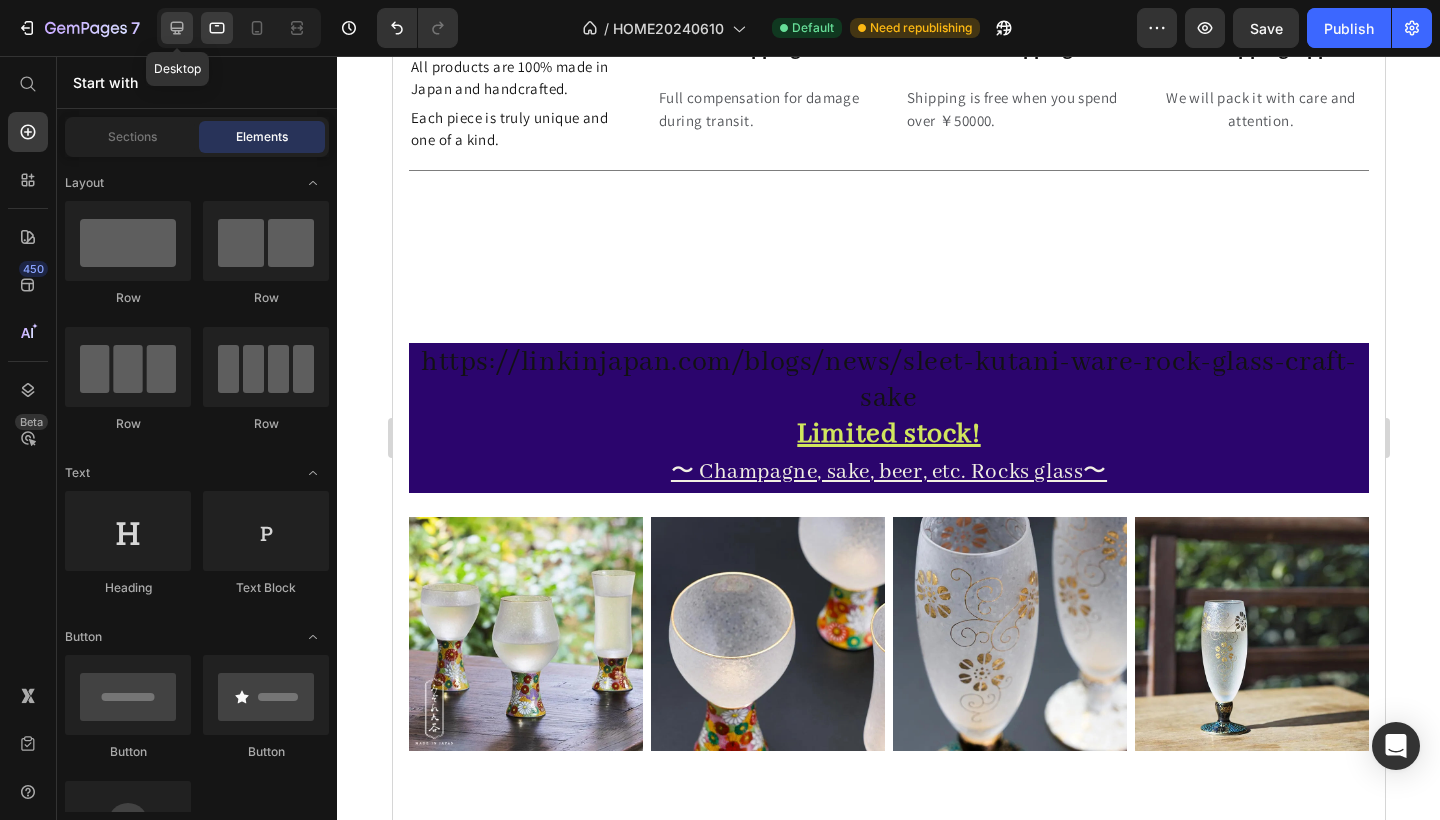 click 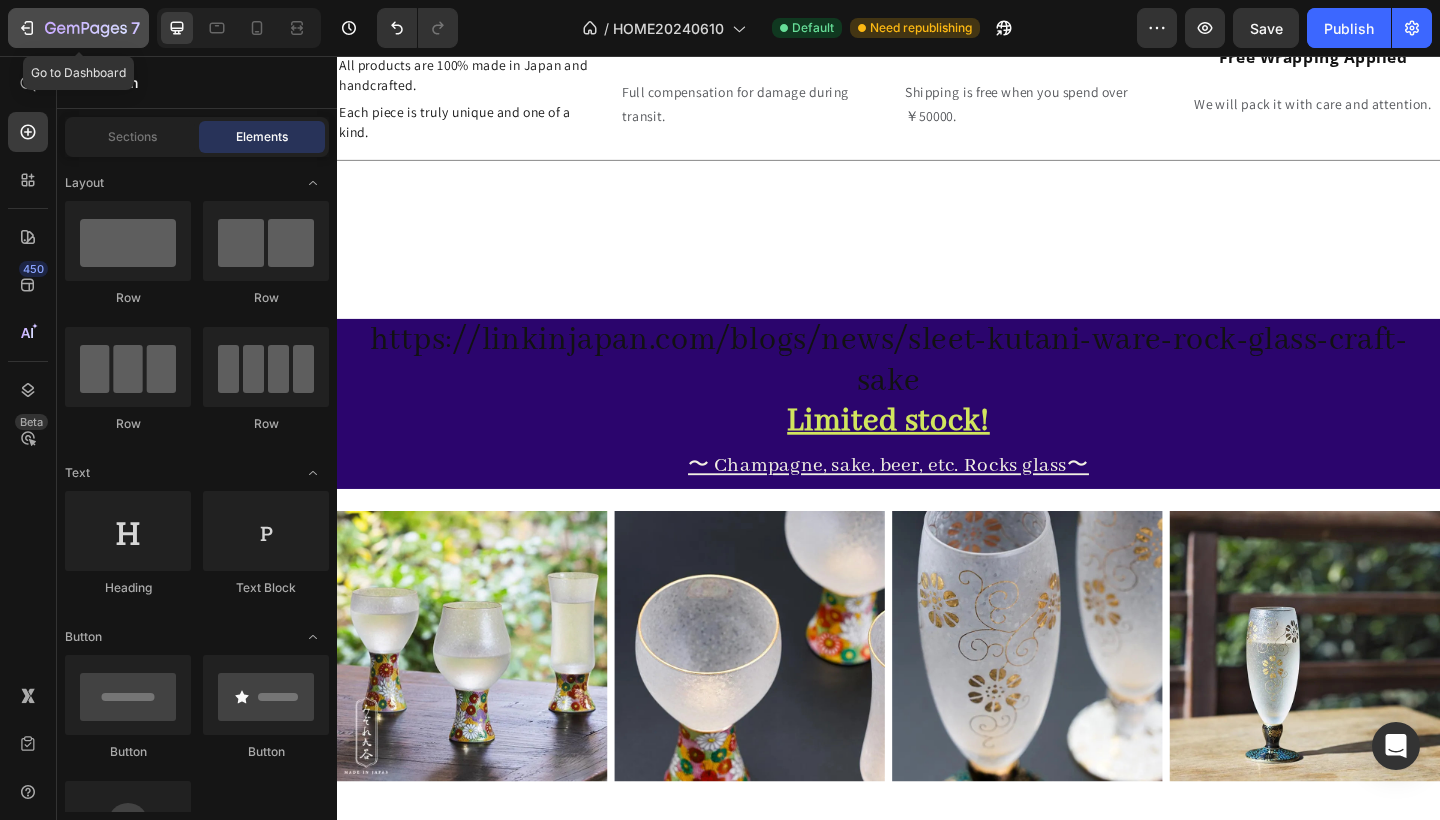 click 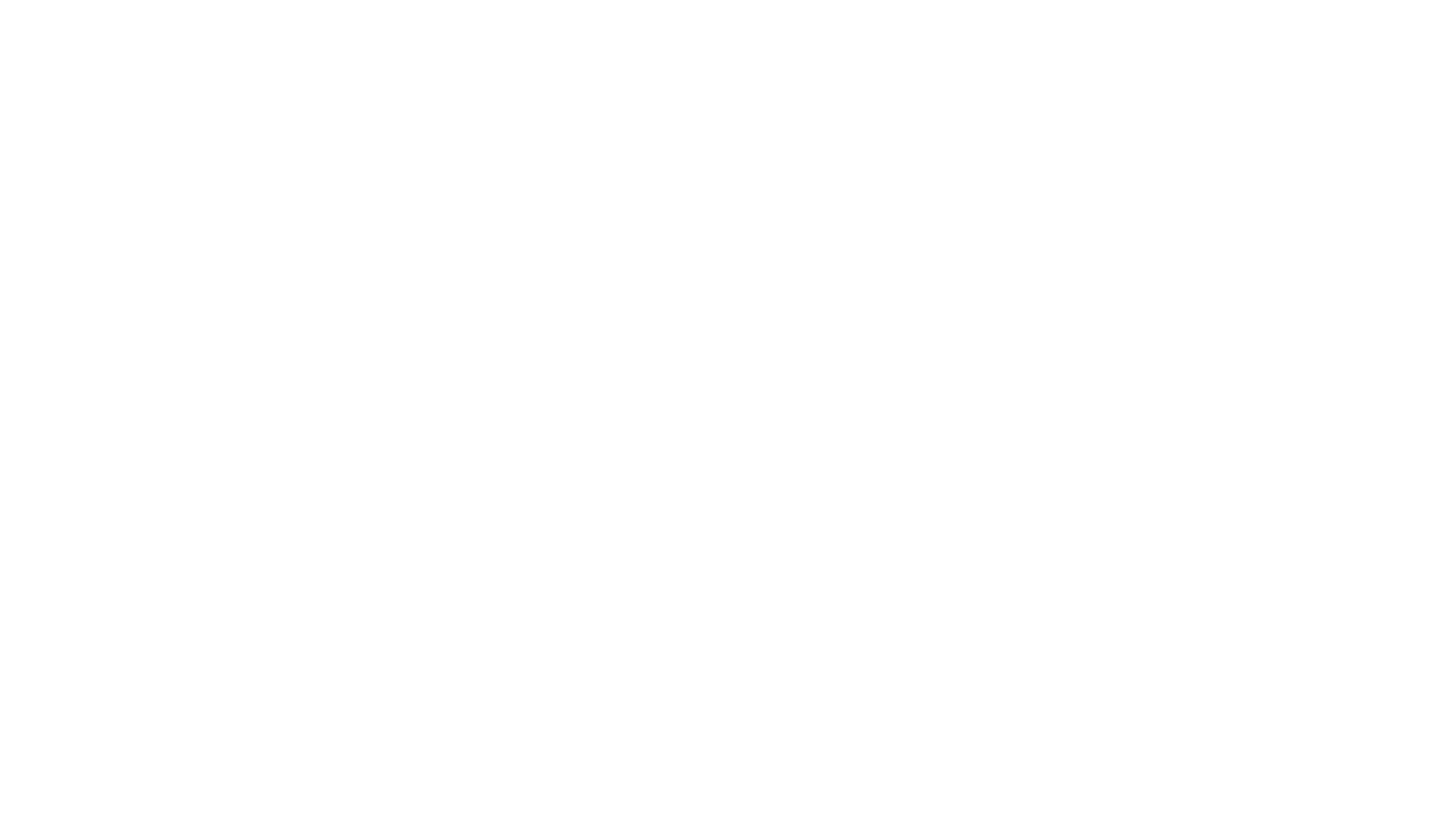 scroll, scrollTop: 0, scrollLeft: 0, axis: both 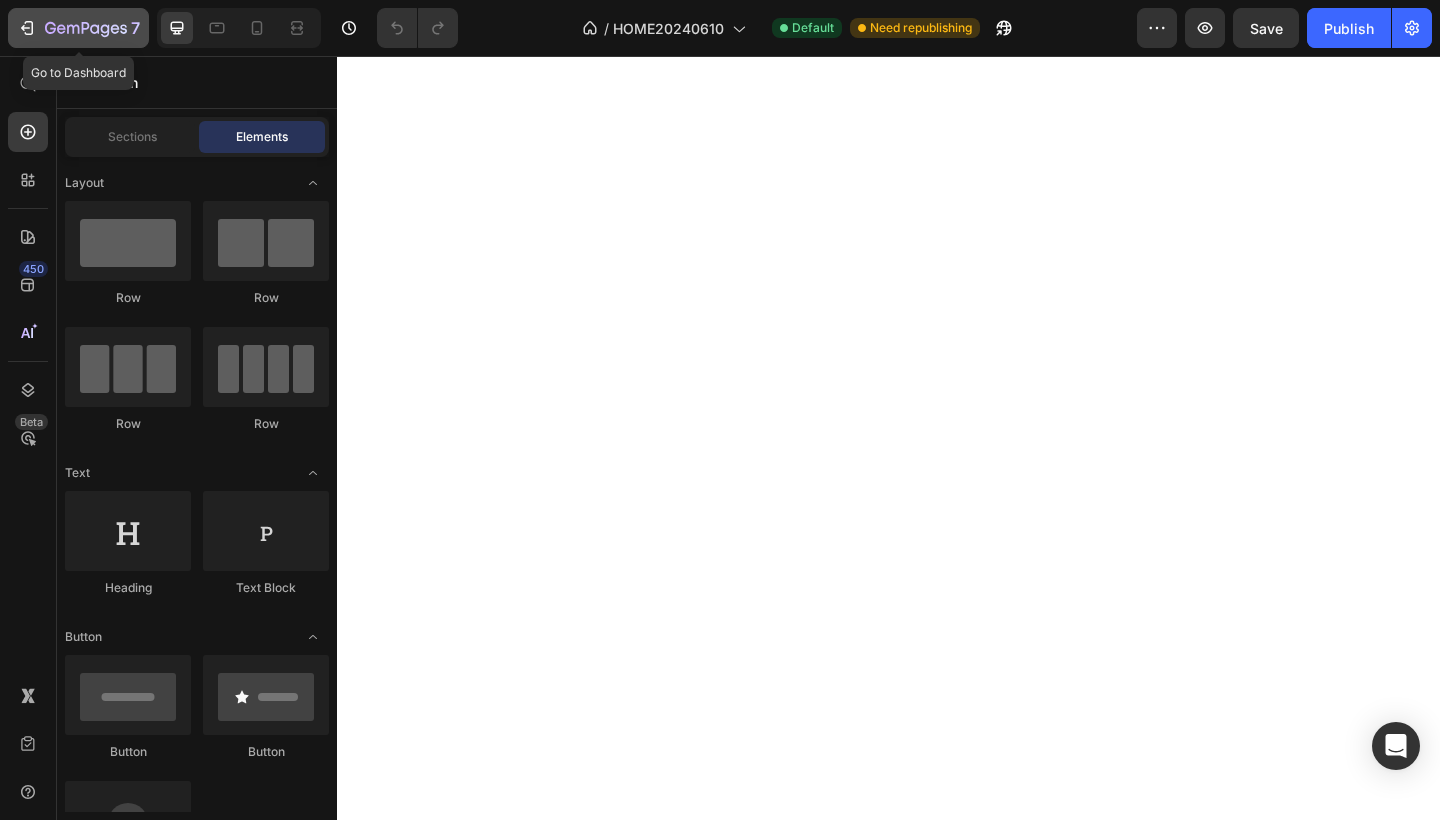 click 